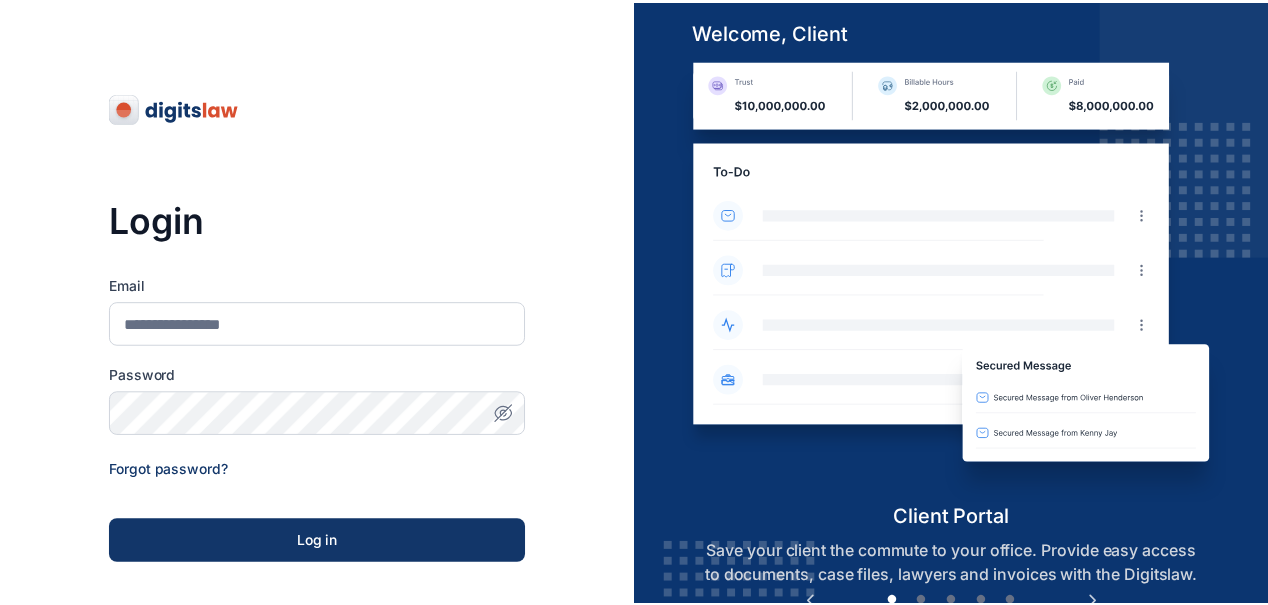 scroll, scrollTop: 0, scrollLeft: 0, axis: both 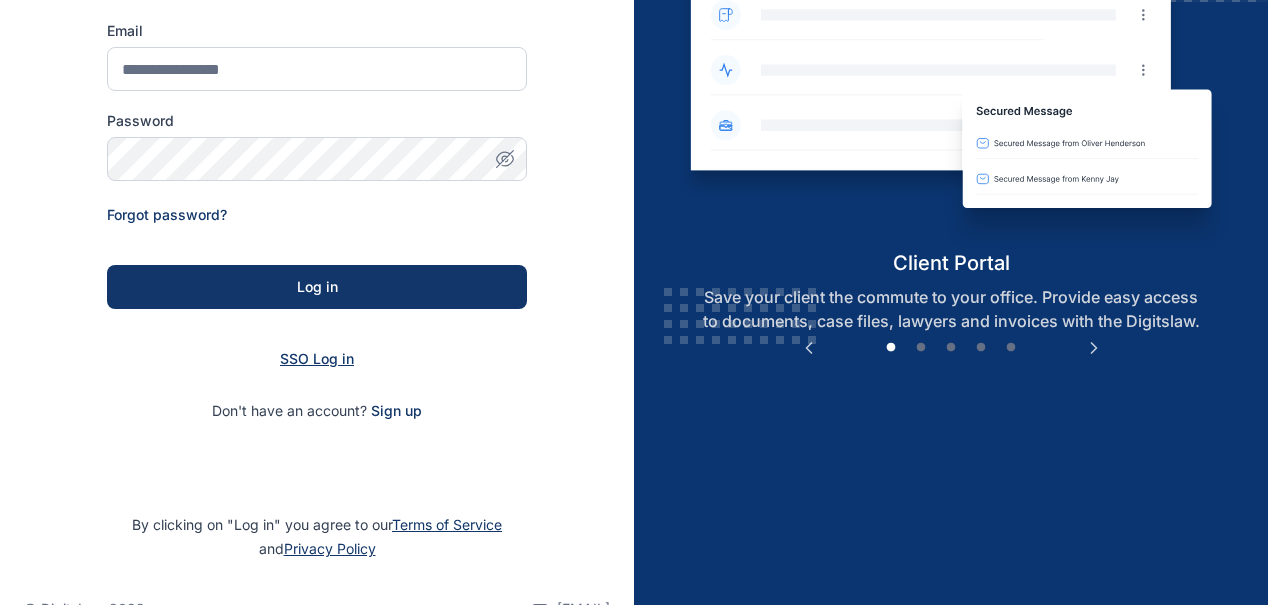 click on "SSO Log in" at bounding box center [317, 358] 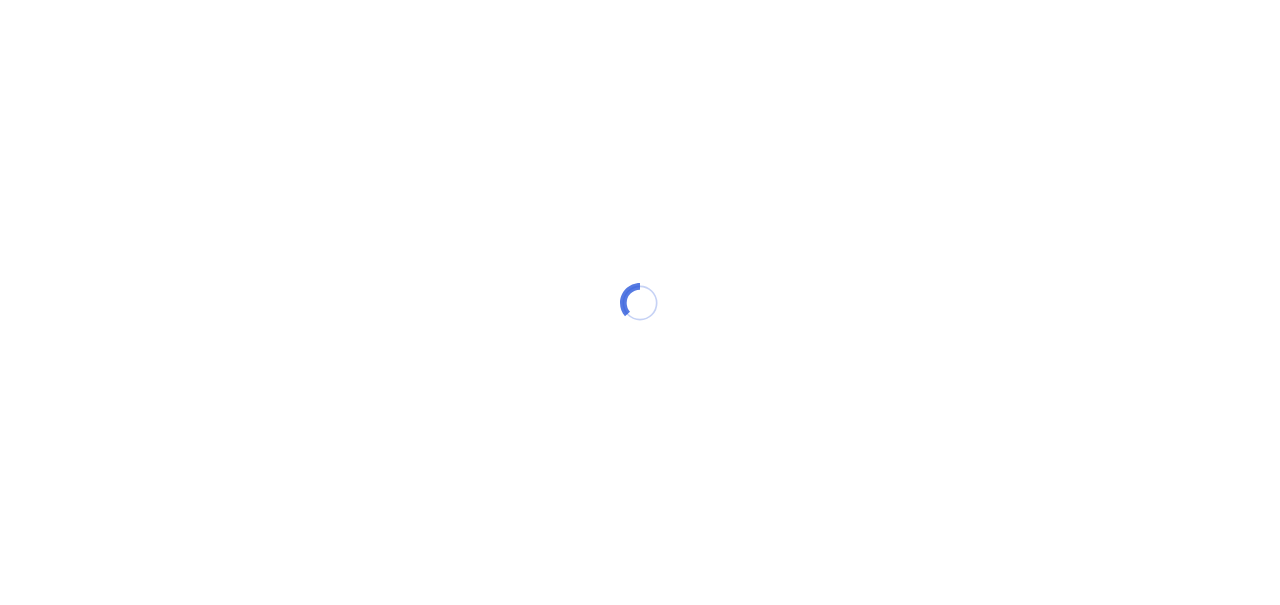 scroll, scrollTop: 0, scrollLeft: 0, axis: both 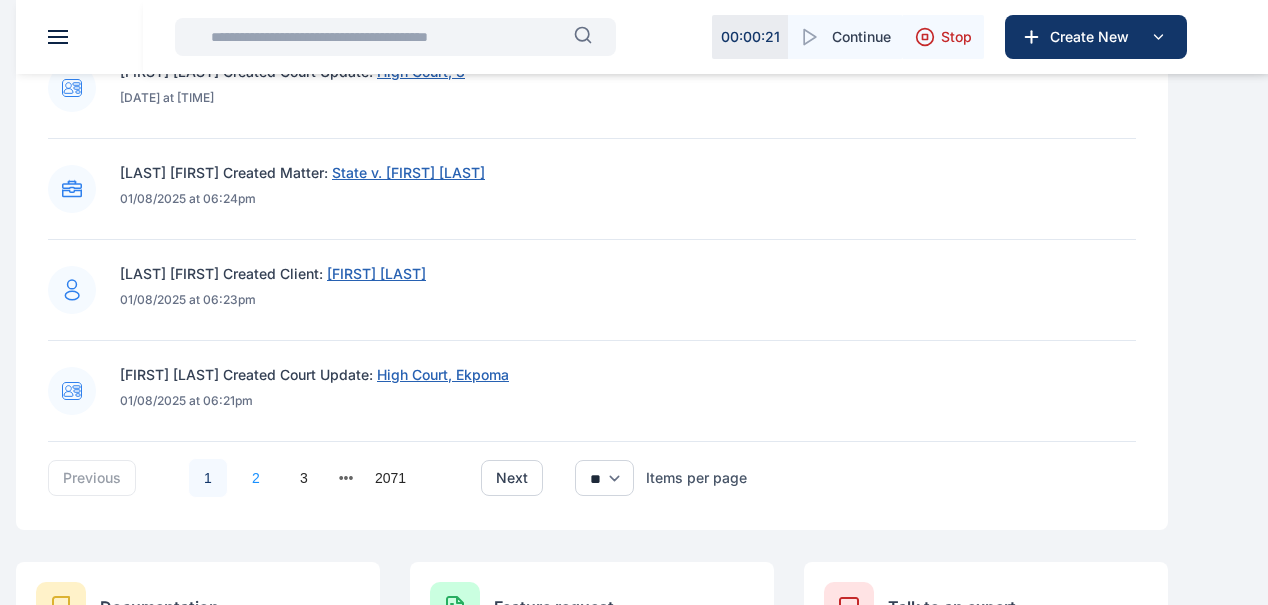 click on "2" at bounding box center [256, 478] 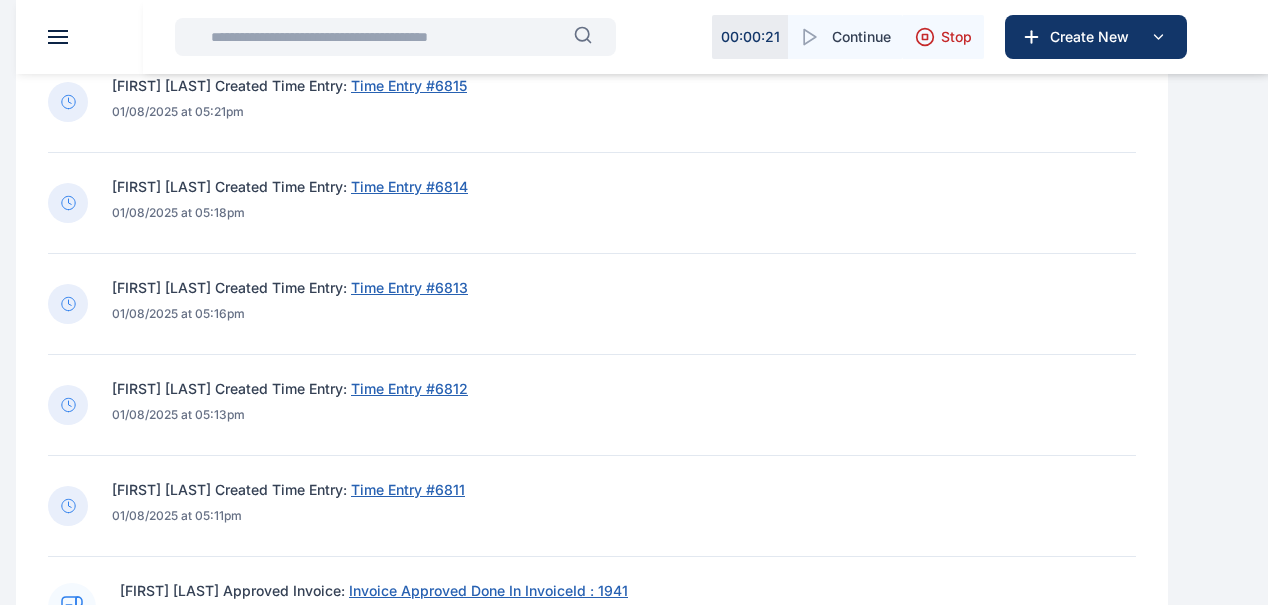 scroll, scrollTop: 950, scrollLeft: 0, axis: vertical 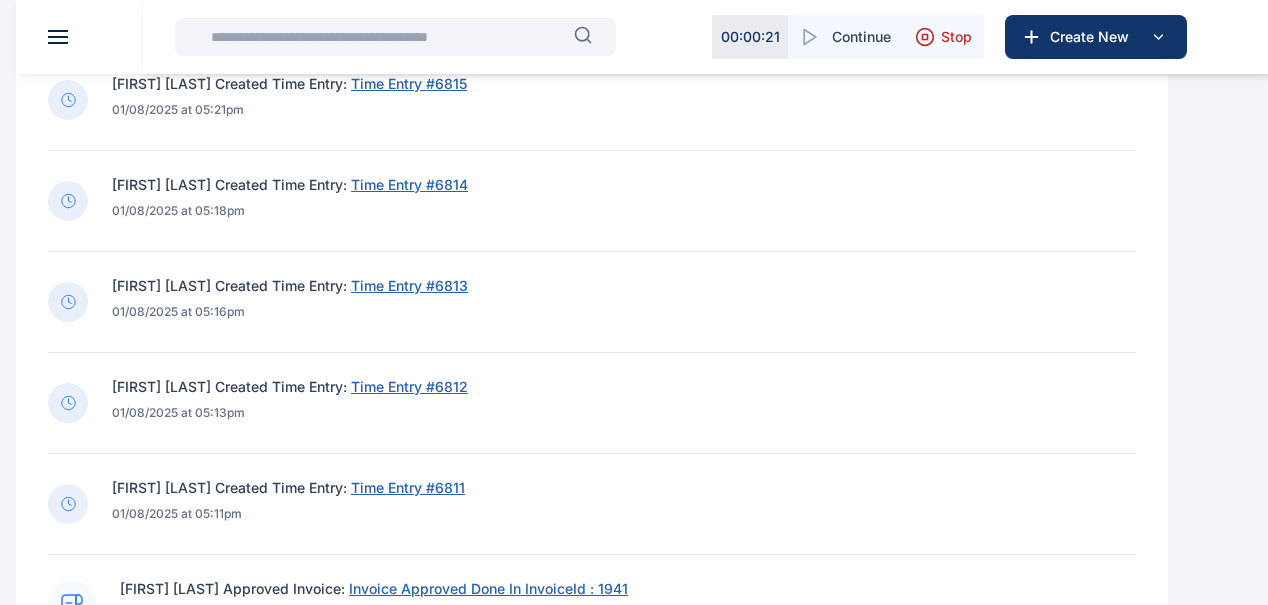 click at bounding box center [386, 37] 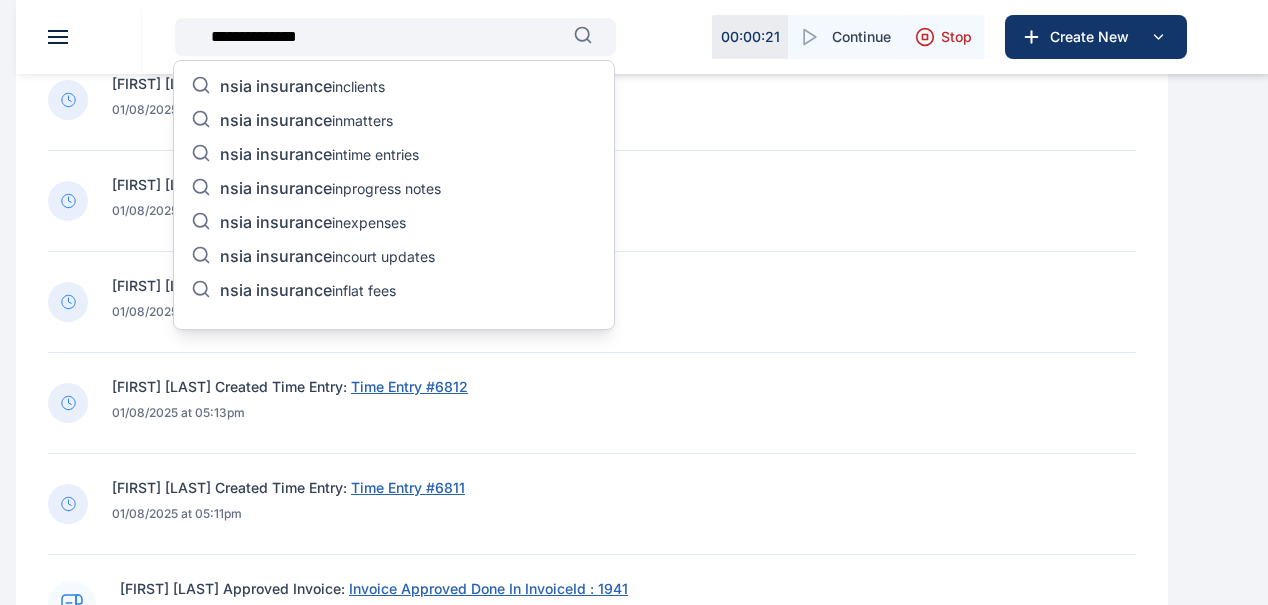 type on "**********" 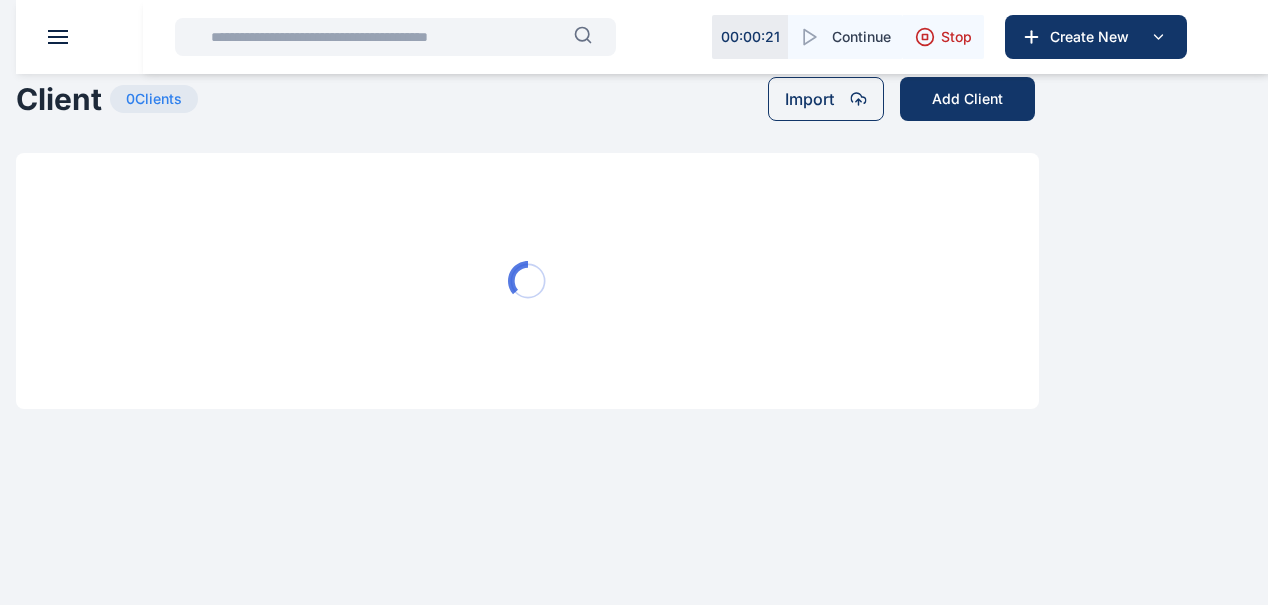 scroll, scrollTop: 0, scrollLeft: 0, axis: both 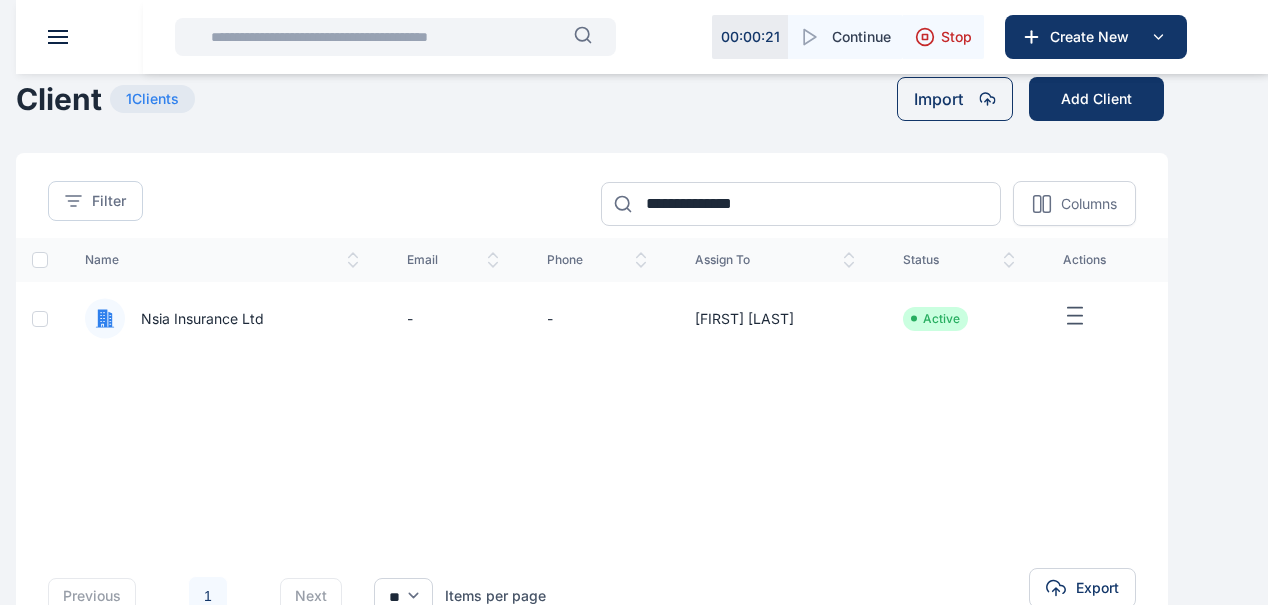 click on "Nsia Insurance Ltd" at bounding box center (194, 319) 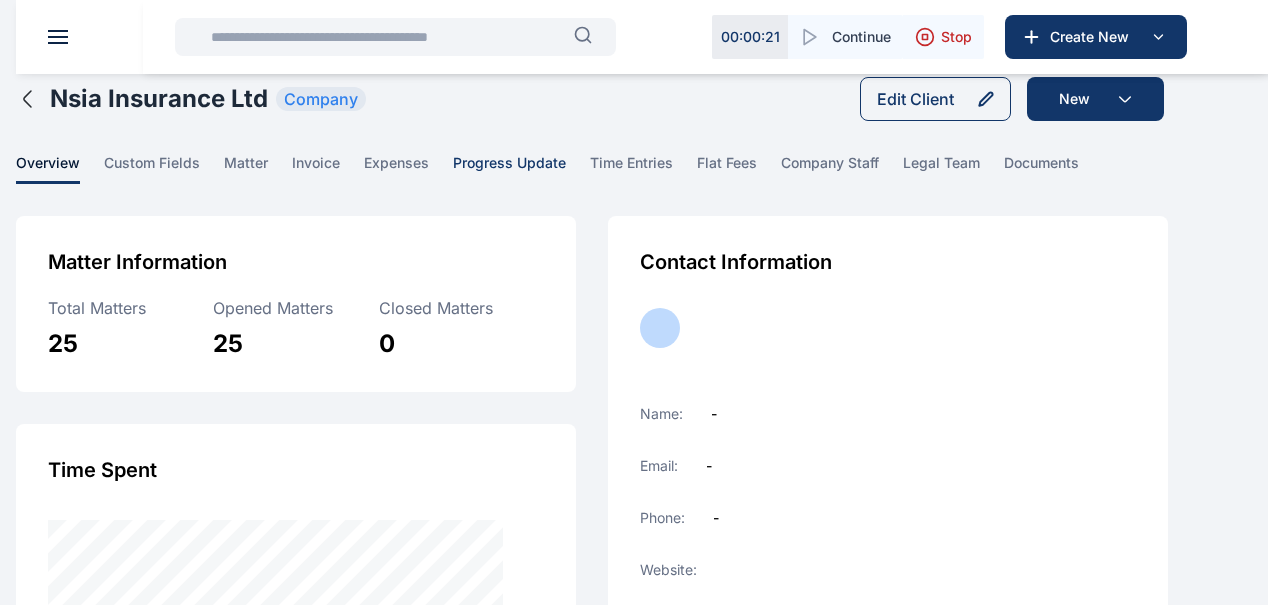 click on "progress update" at bounding box center (509, 168) 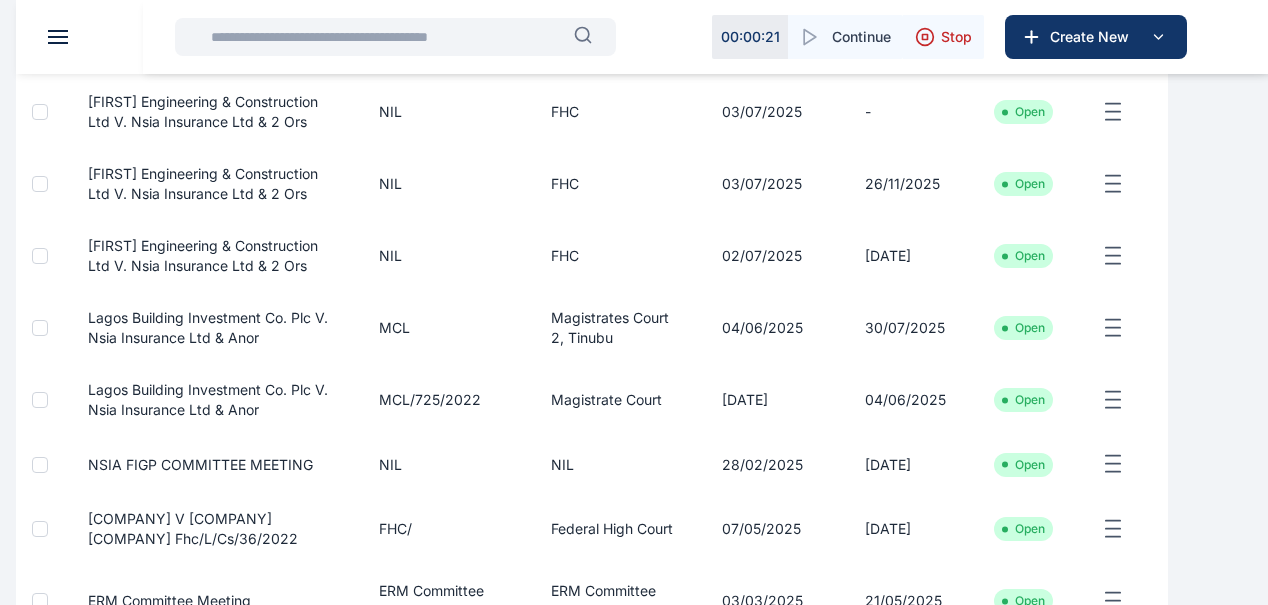 scroll, scrollTop: 467, scrollLeft: 0, axis: vertical 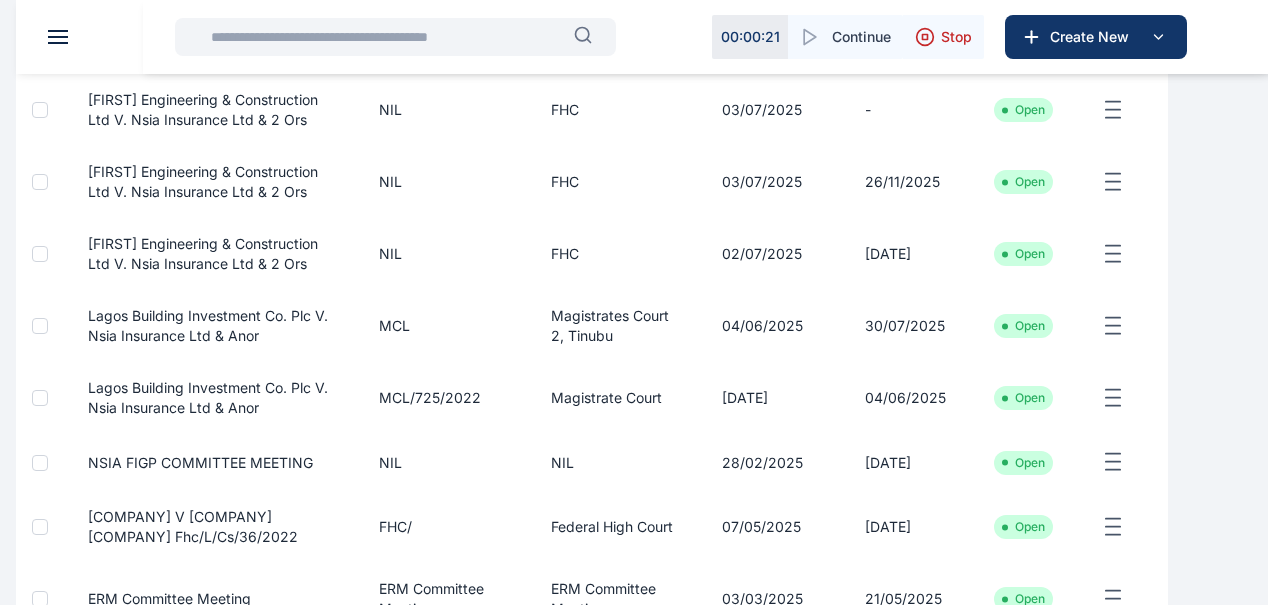 click 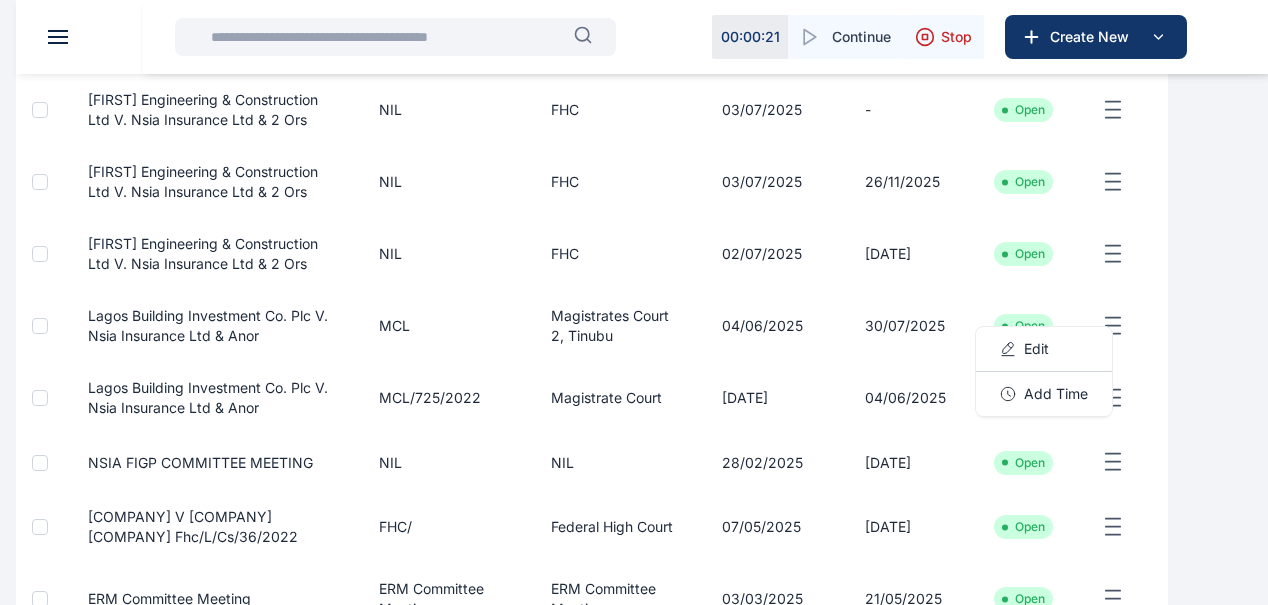 click on "Lagos Building Investment Co. Plc V. Nsia Insurance Ltd & Anor" at bounding box center [201, 326] 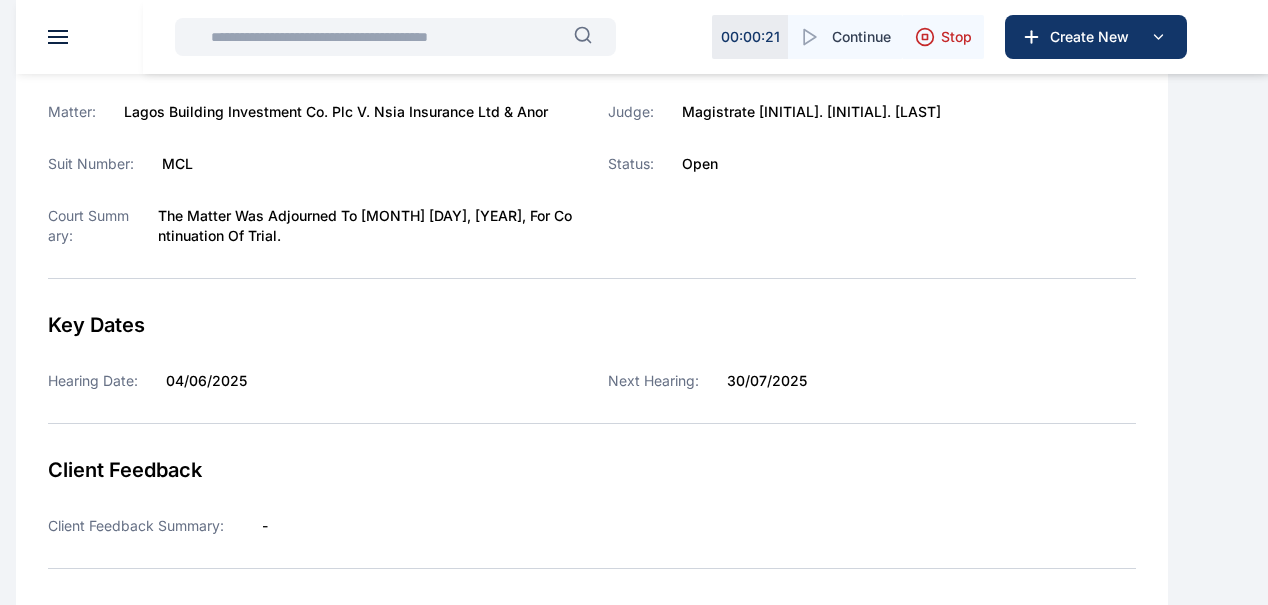 scroll, scrollTop: 333, scrollLeft: 0, axis: vertical 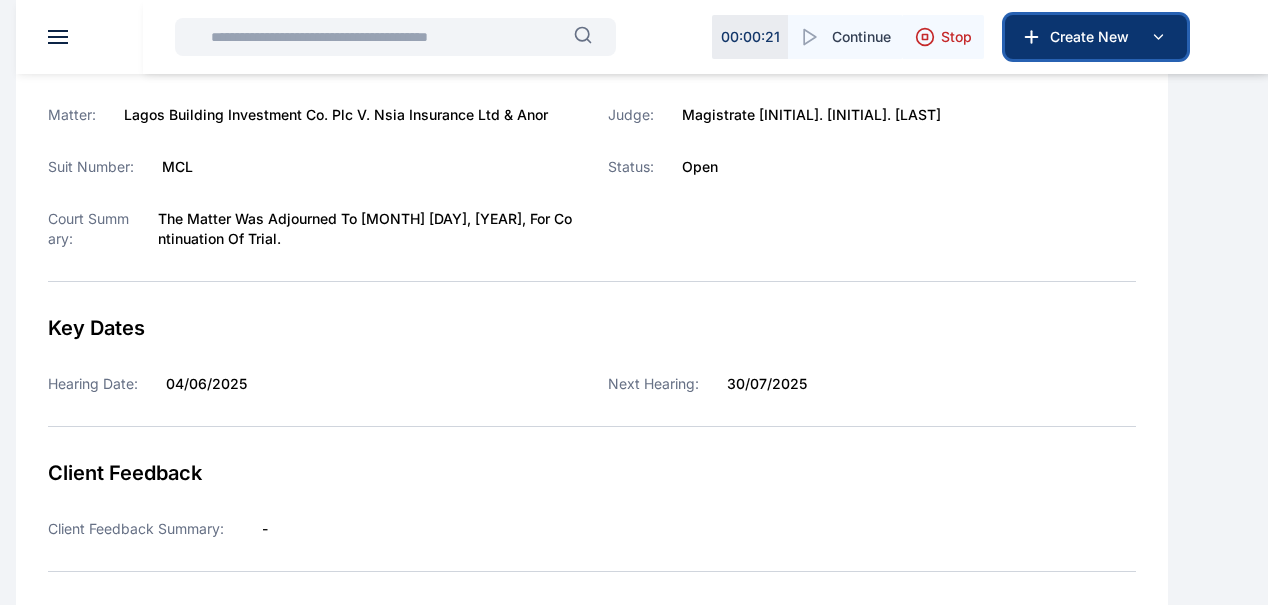 click on "Create New" at bounding box center (1094, 37) 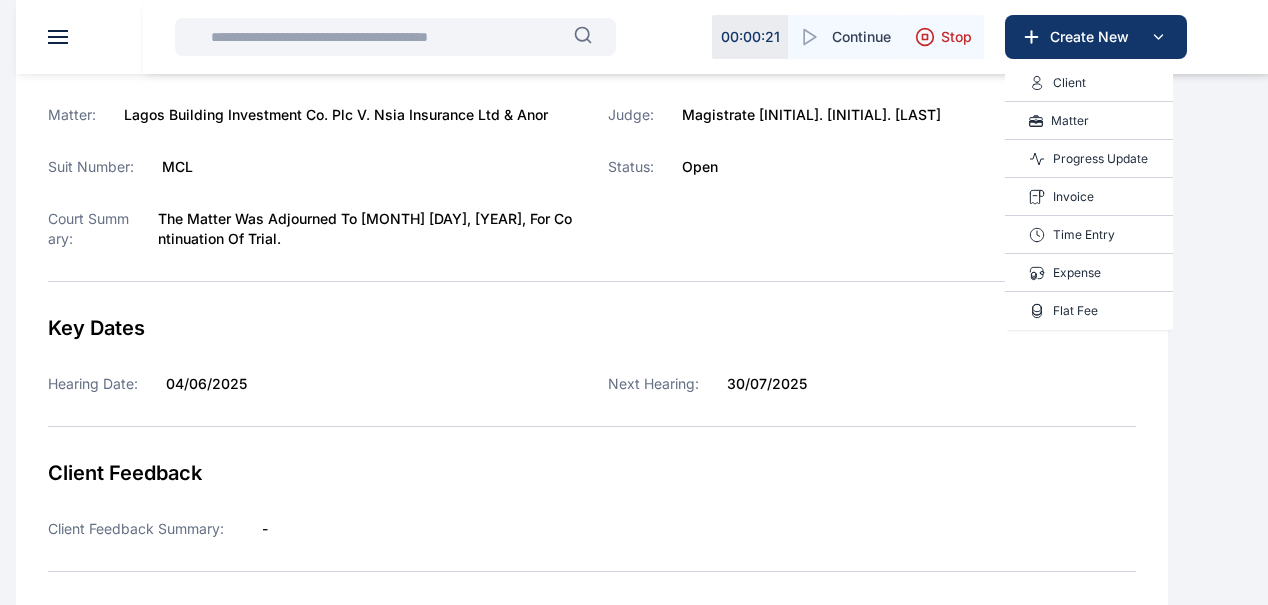 click on "Progress Update" at bounding box center [1100, 159] 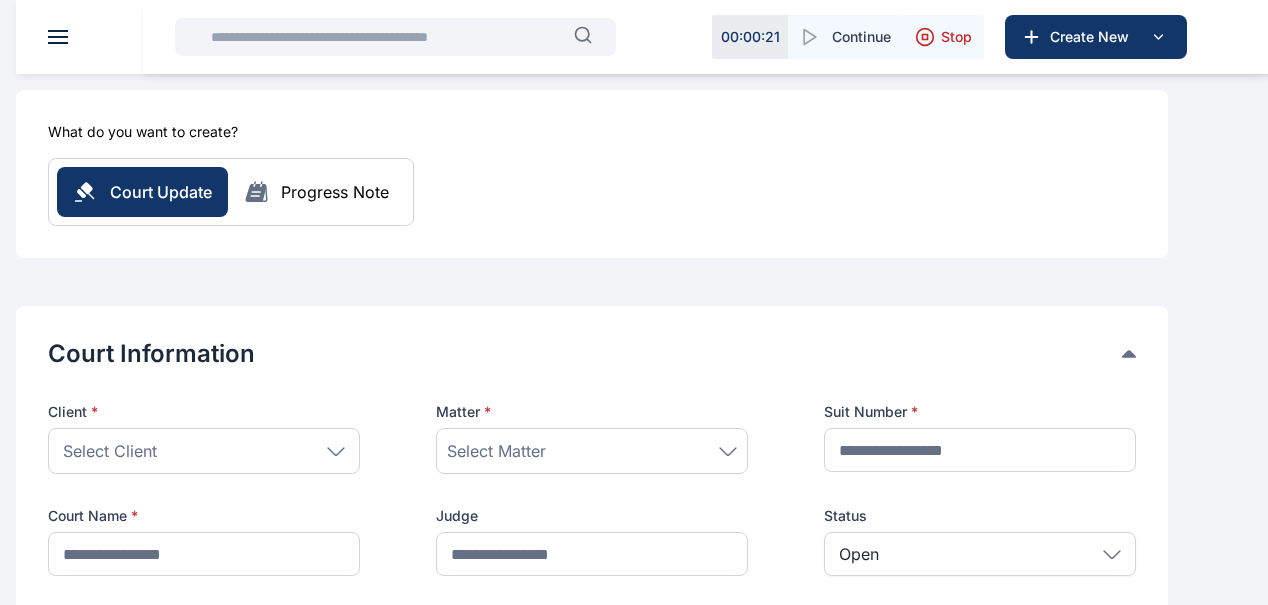 scroll, scrollTop: 163, scrollLeft: 0, axis: vertical 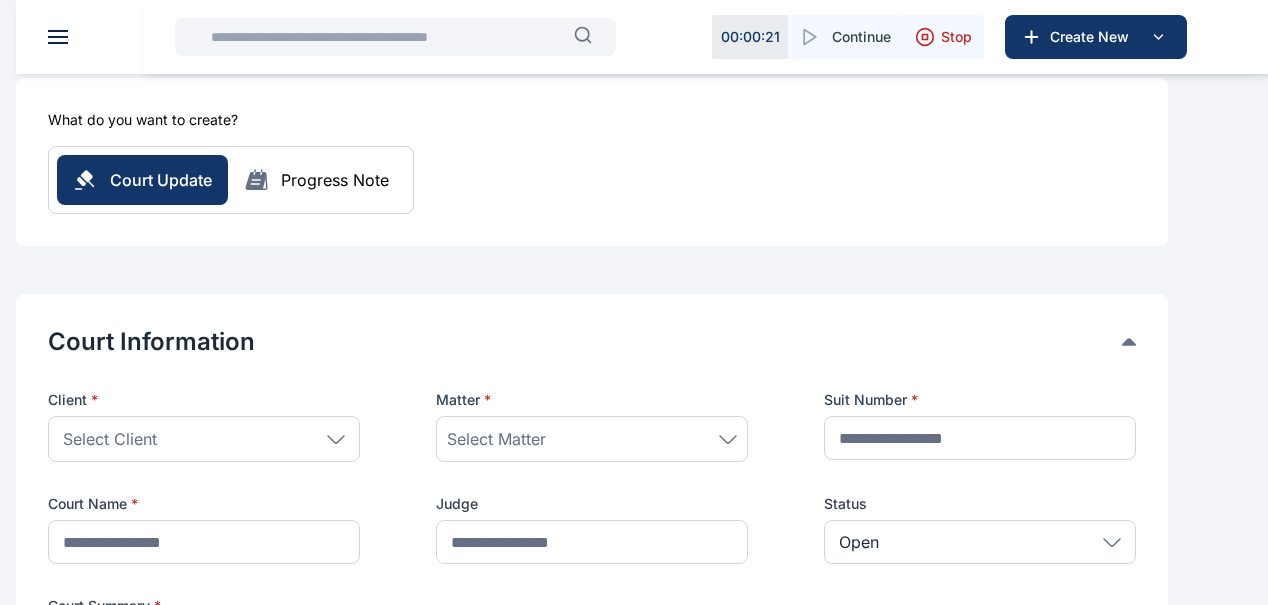 click on "Select Client" at bounding box center [204, 439] 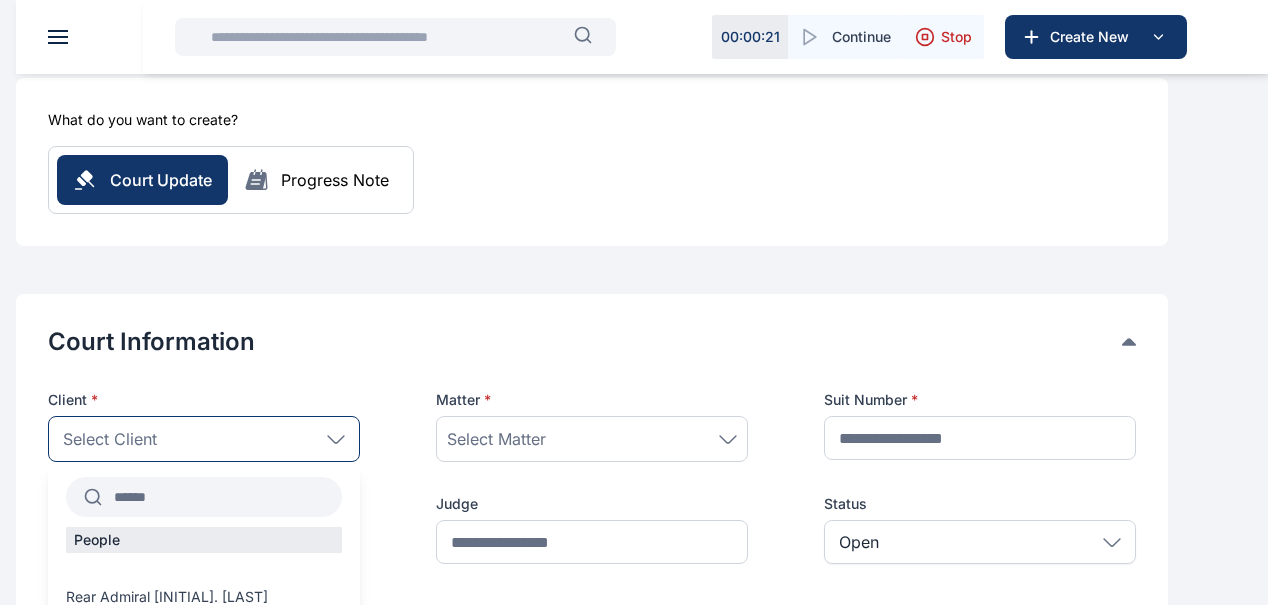 click at bounding box center [222, 497] 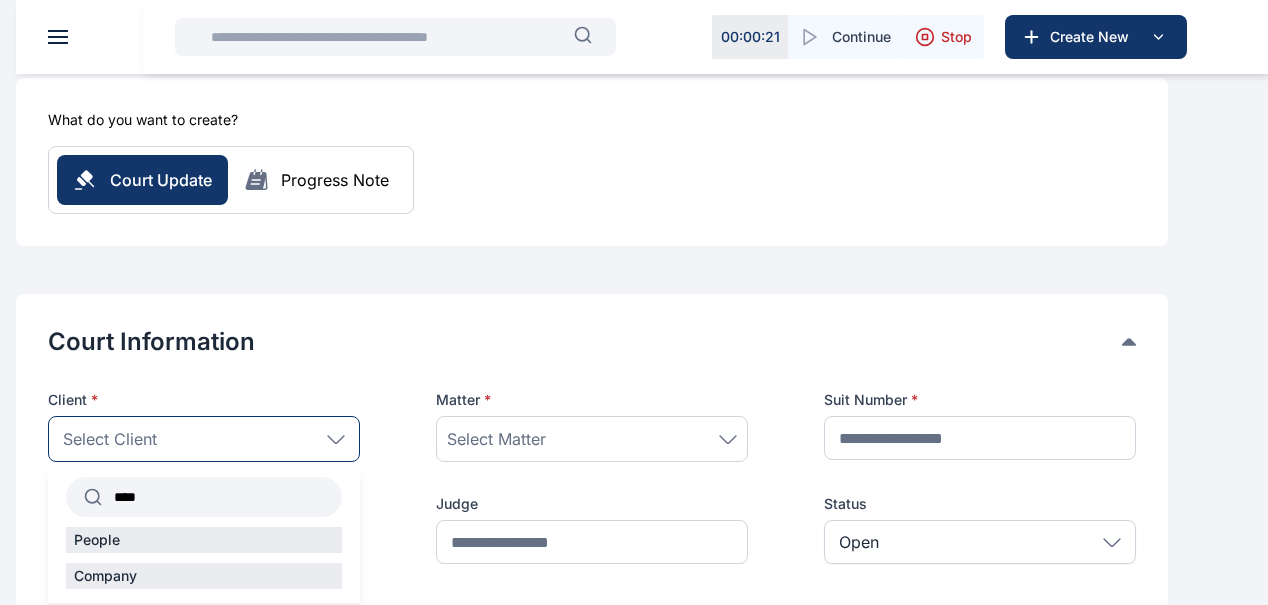 type on "****" 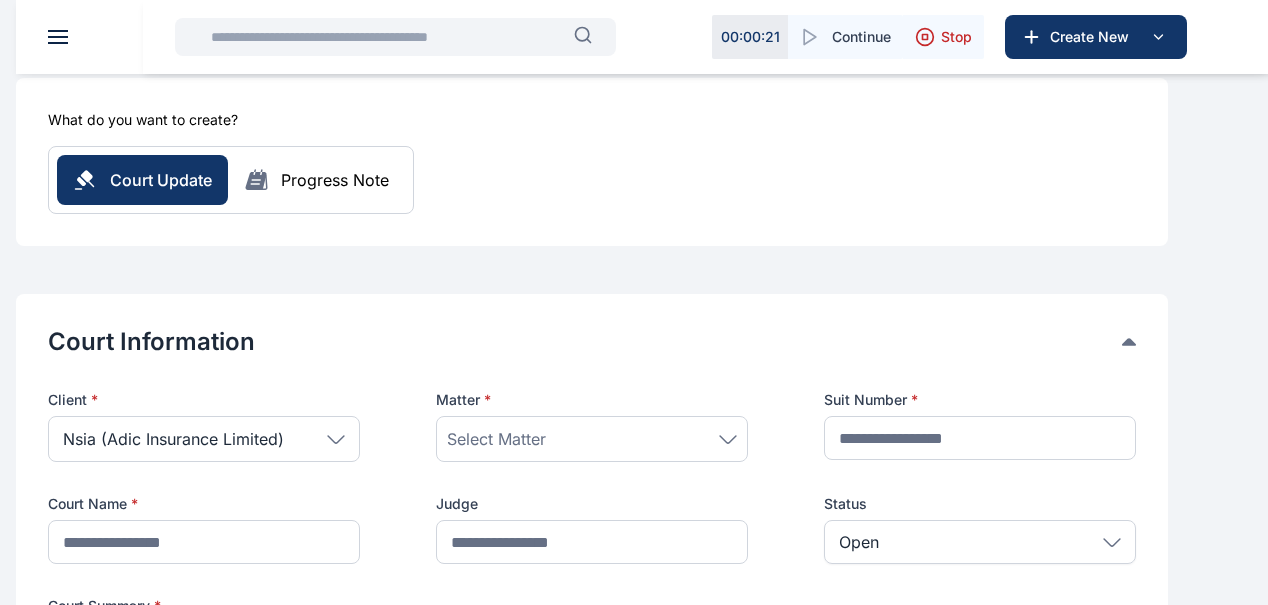 click on "Select Matter" at bounding box center [592, 439] 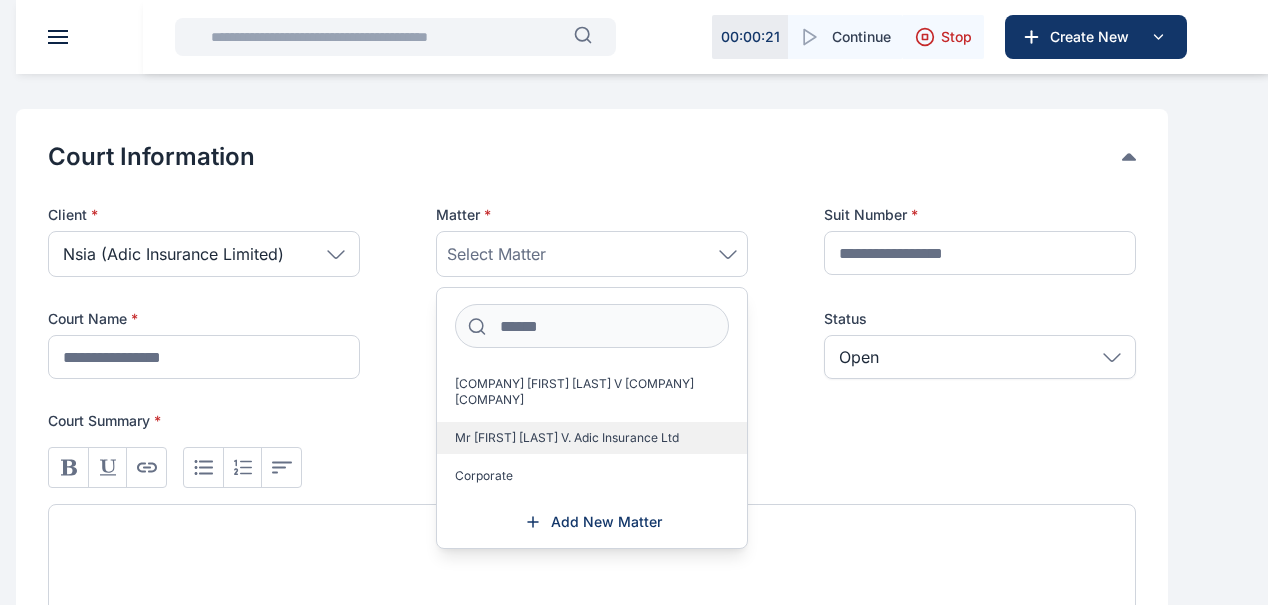 scroll, scrollTop: 349, scrollLeft: 0, axis: vertical 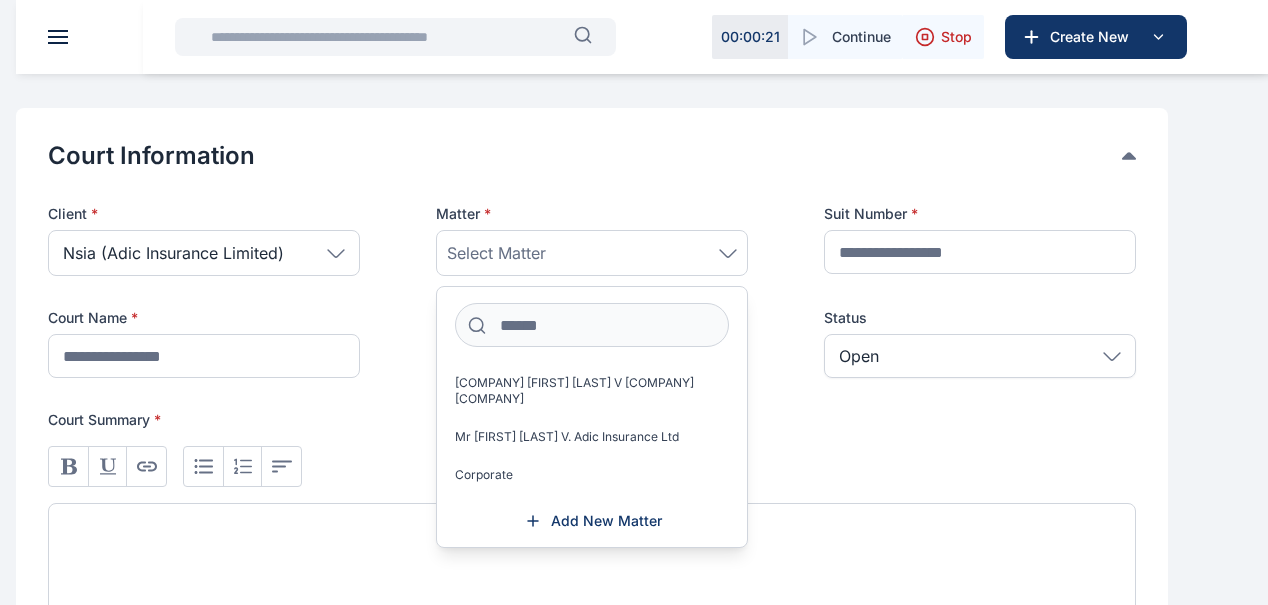 click 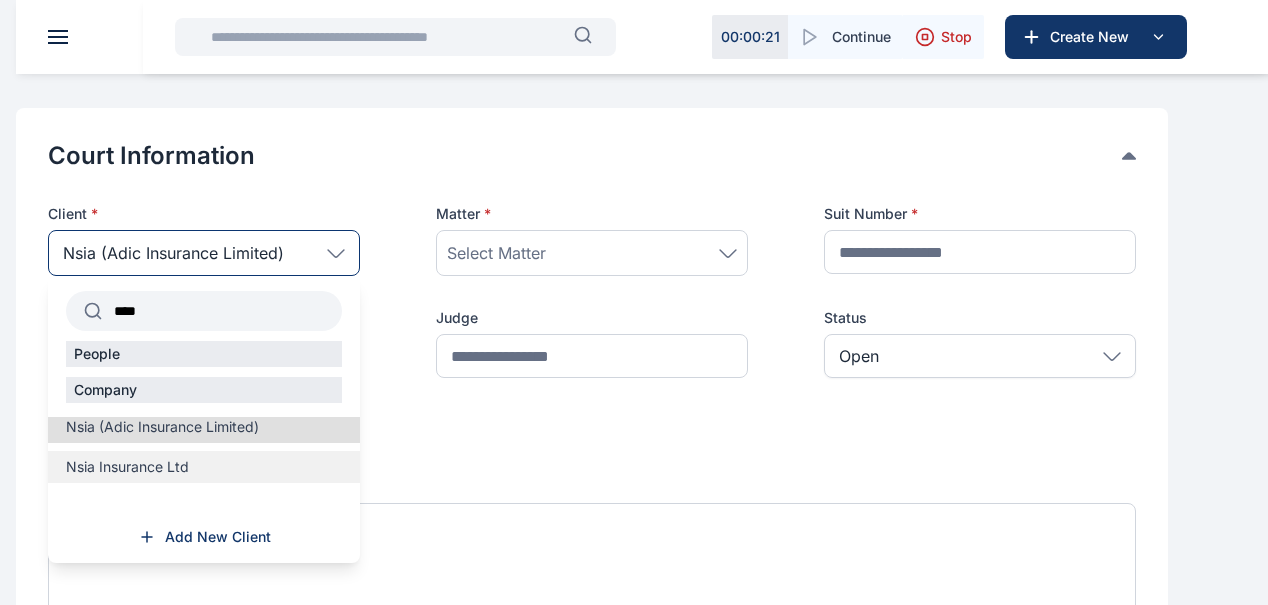 click on "Nsia Insurance Ltd" at bounding box center (204, 467) 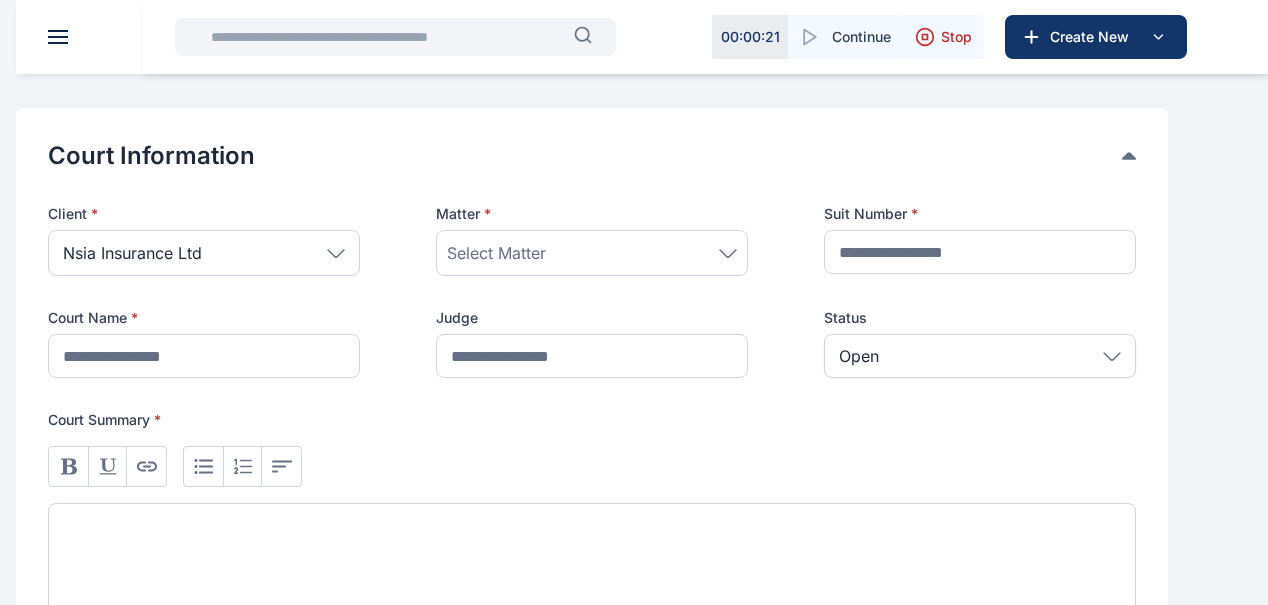 click 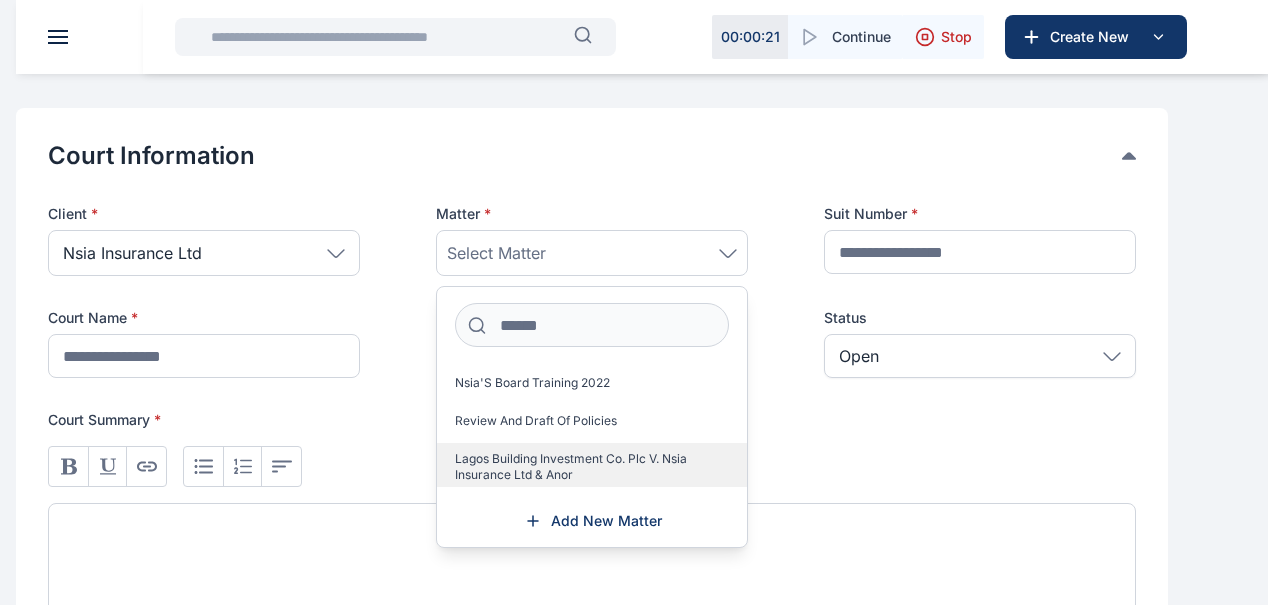 click on "Lagos Building Investment Co. Plc V. Nsia Insurance Ltd & Anor" at bounding box center (584, 467) 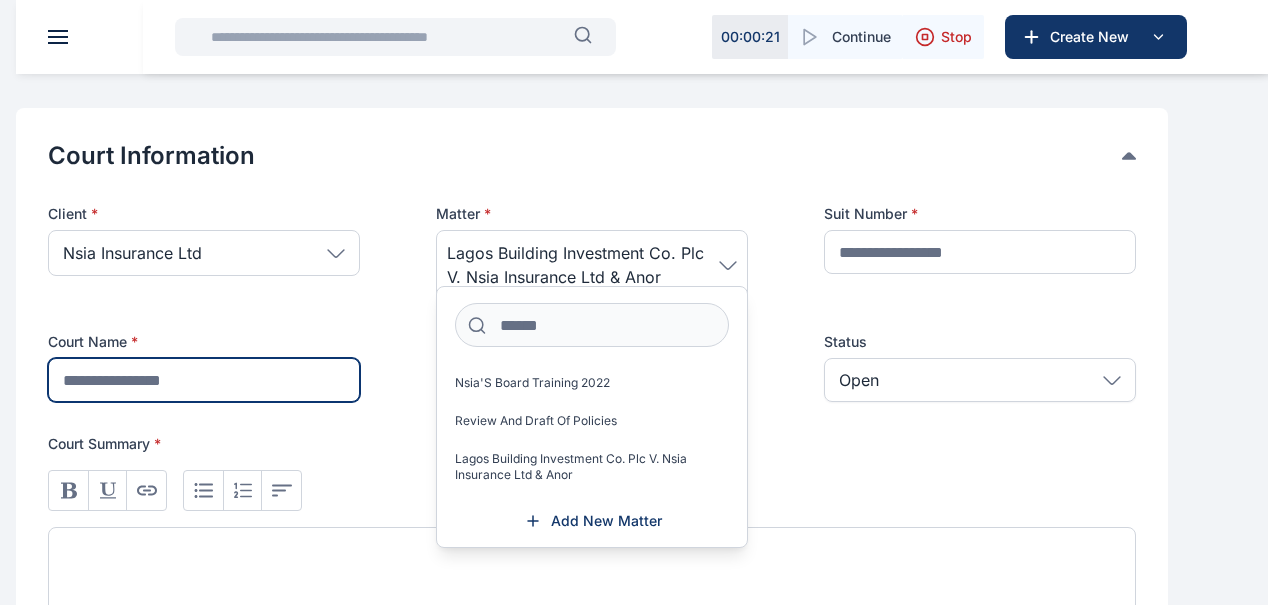 click at bounding box center (204, 380) 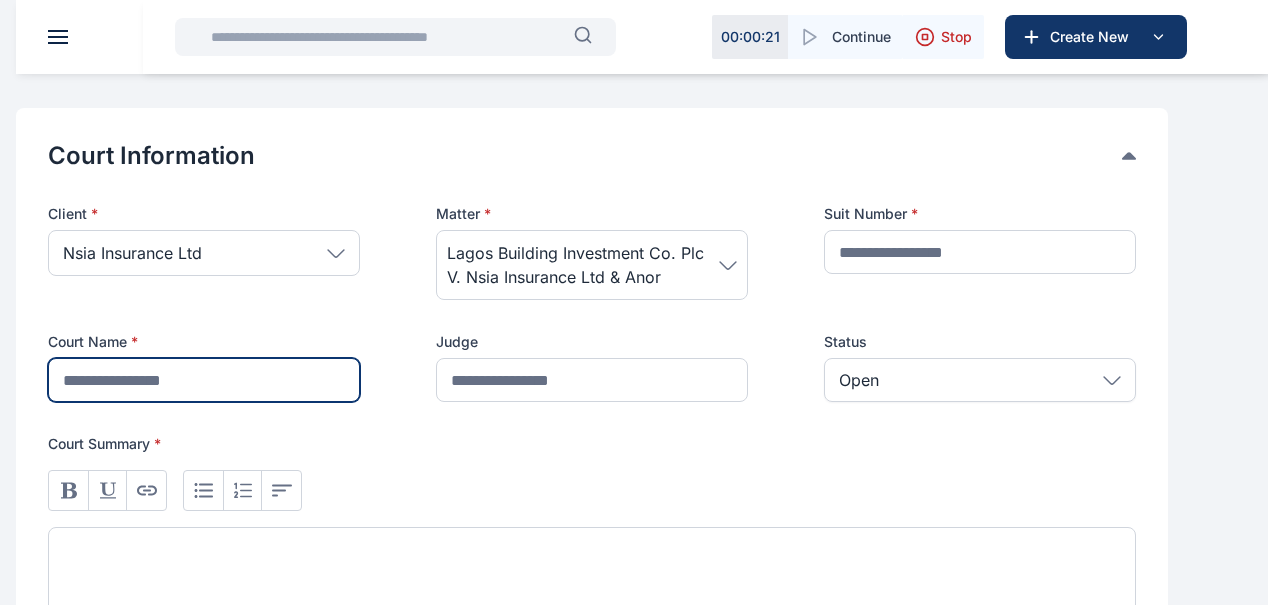 type on "**********" 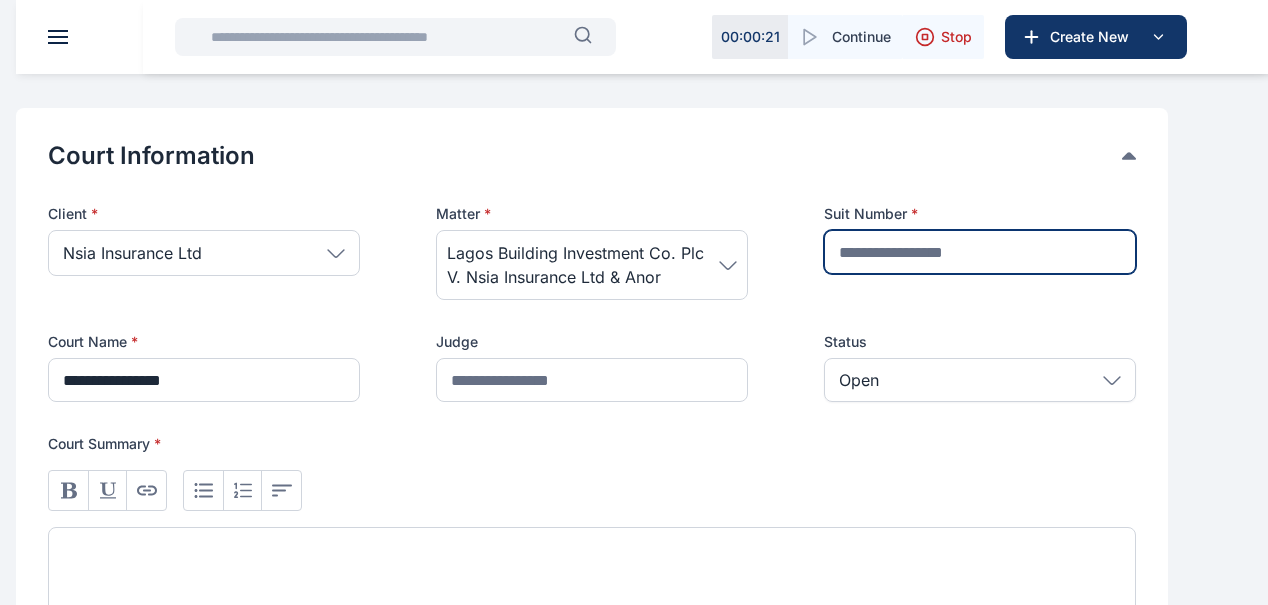 click at bounding box center (980, 252) 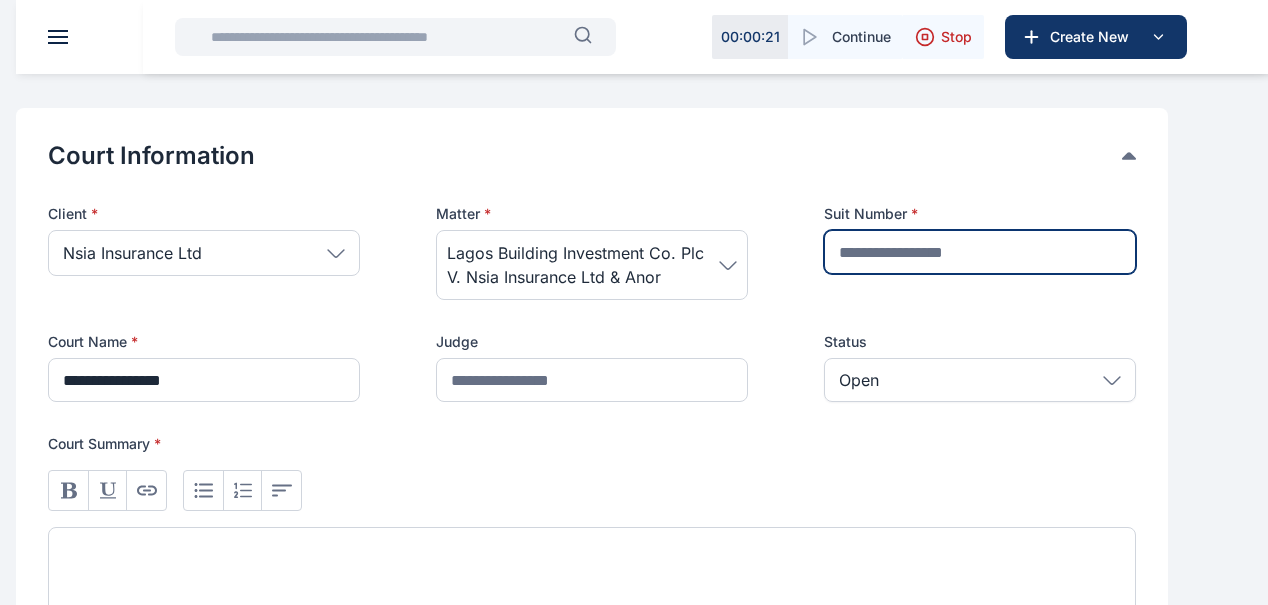 type on "**********" 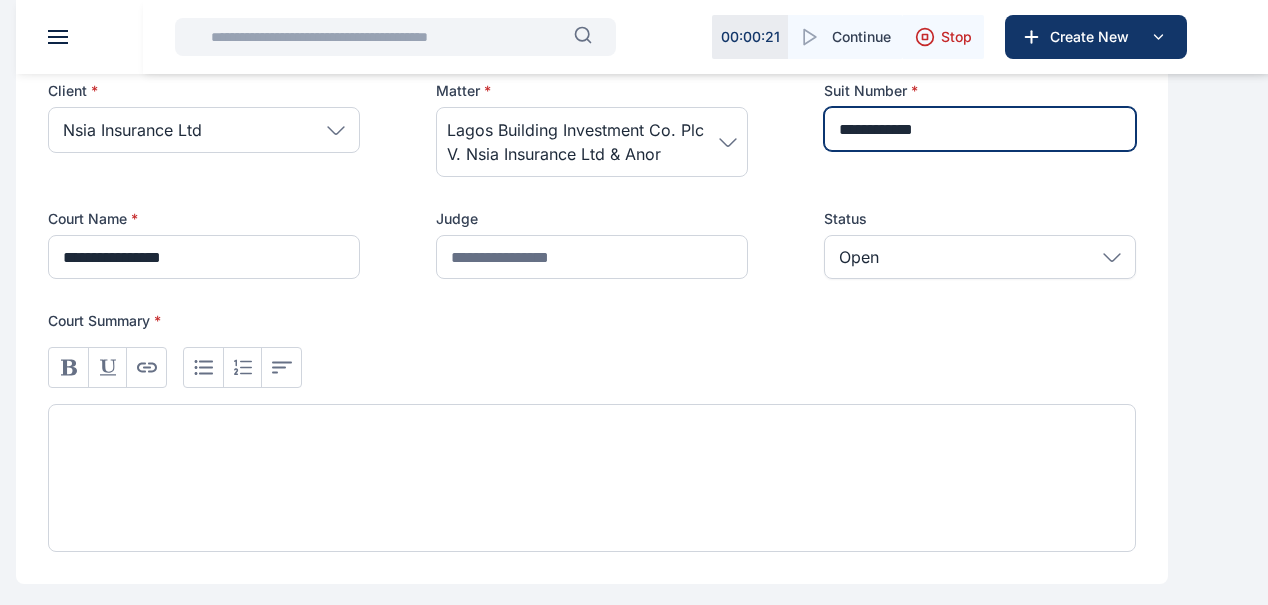scroll, scrollTop: 477, scrollLeft: 0, axis: vertical 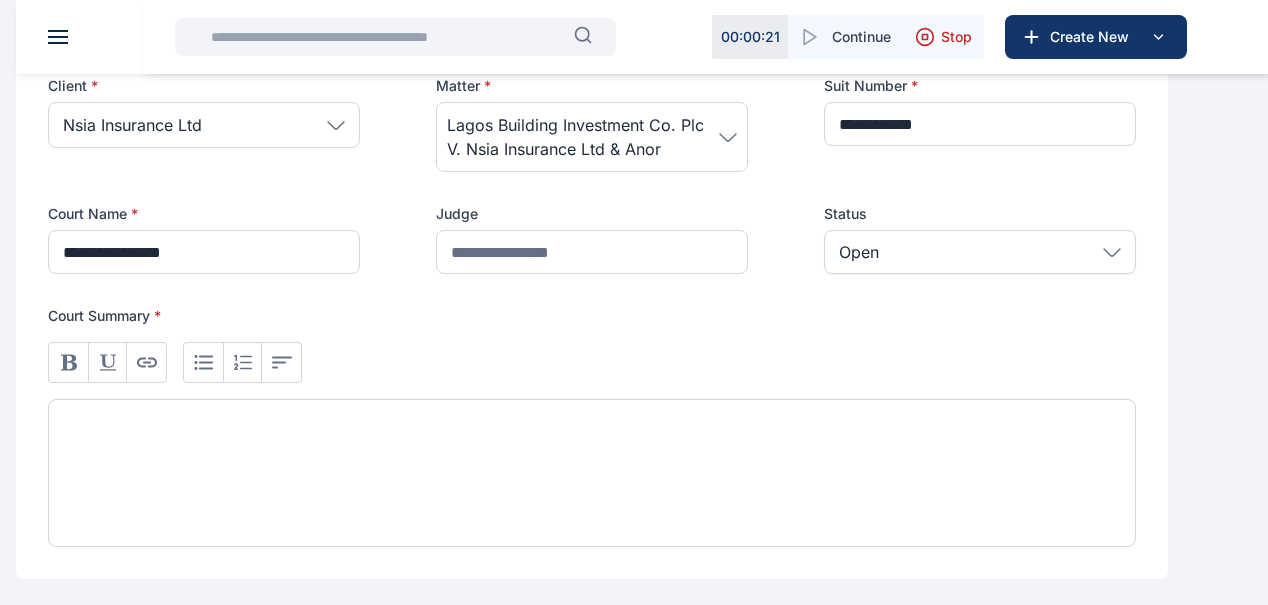 click at bounding box center [592, 473] 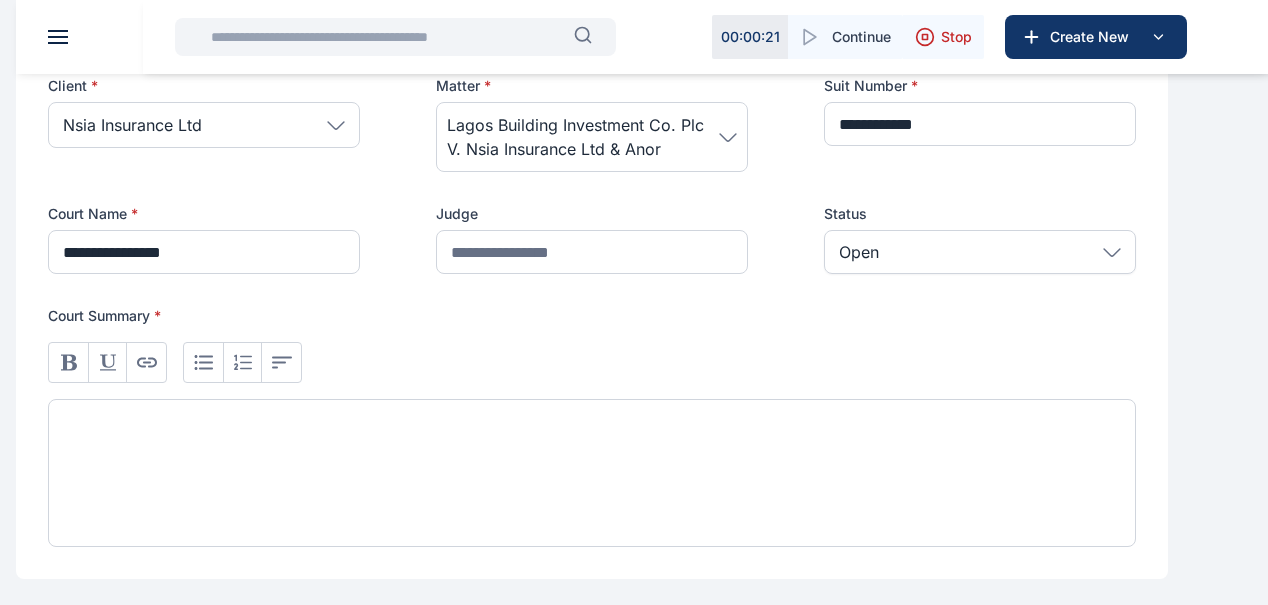 type 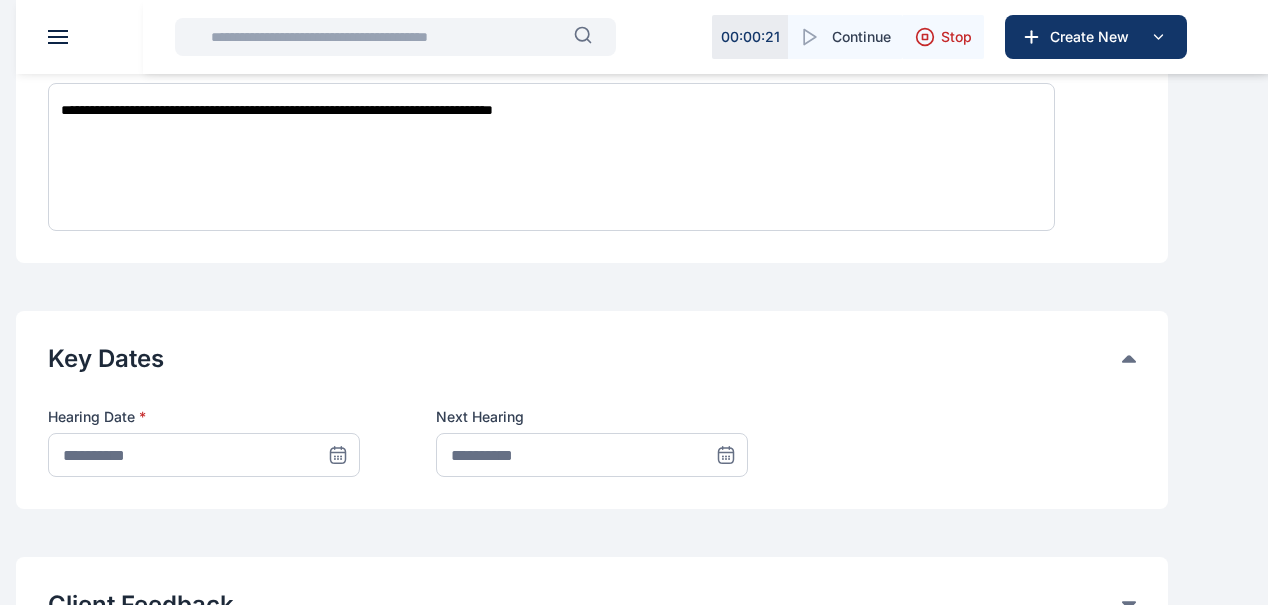 scroll, scrollTop: 797, scrollLeft: 0, axis: vertical 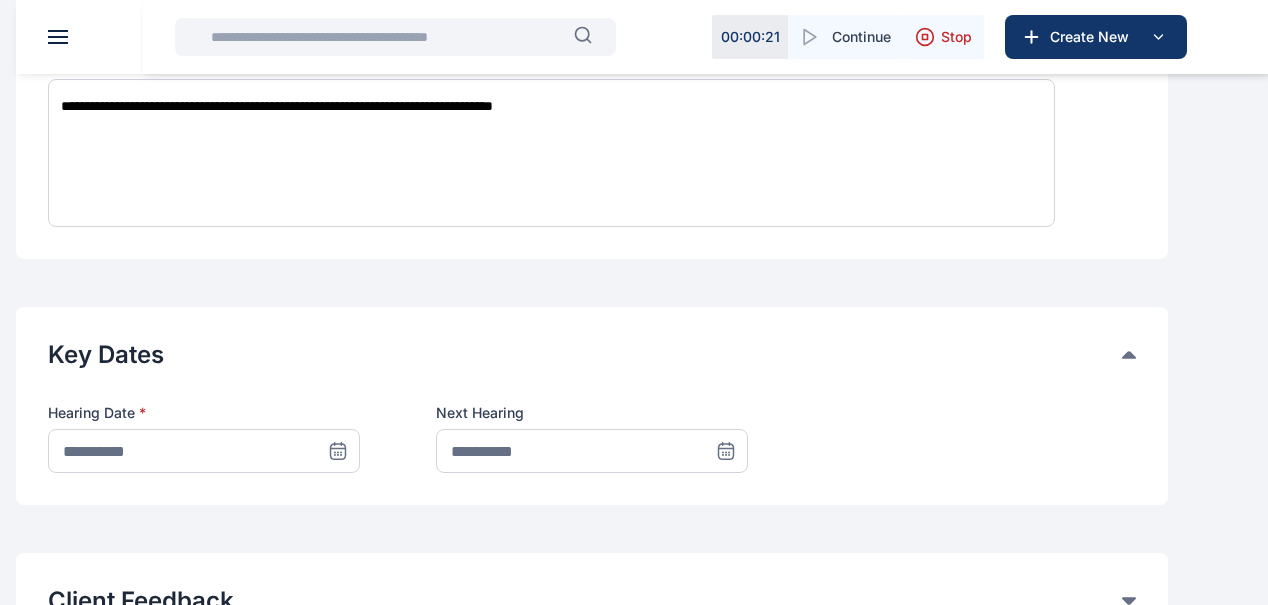click 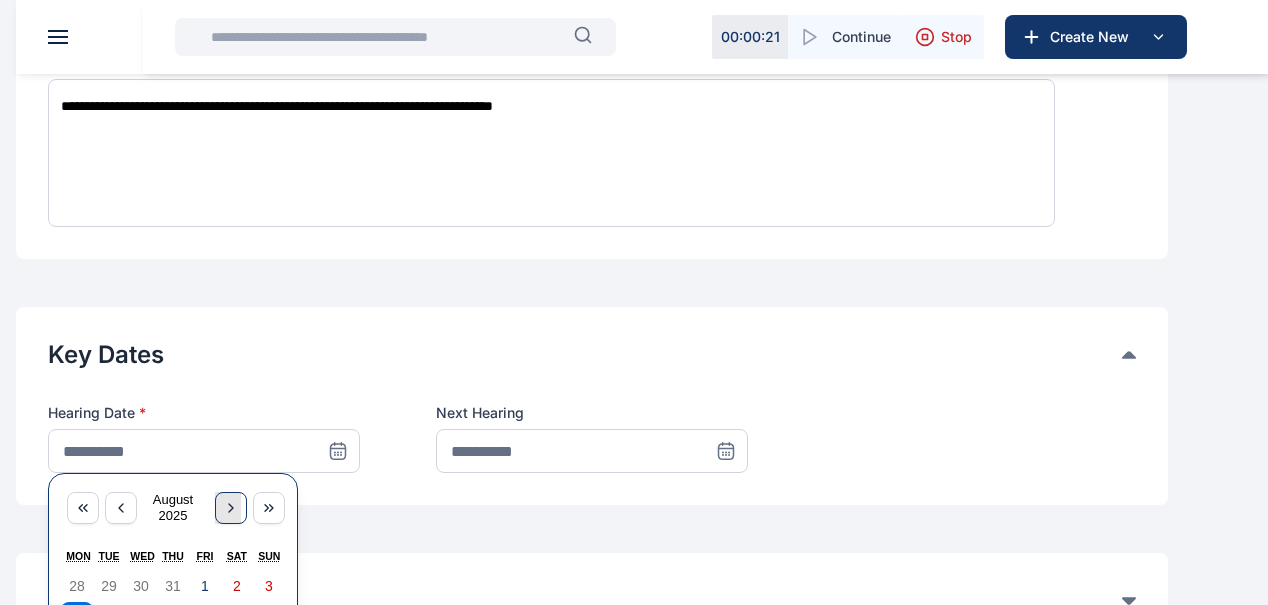 click at bounding box center [231, 508] 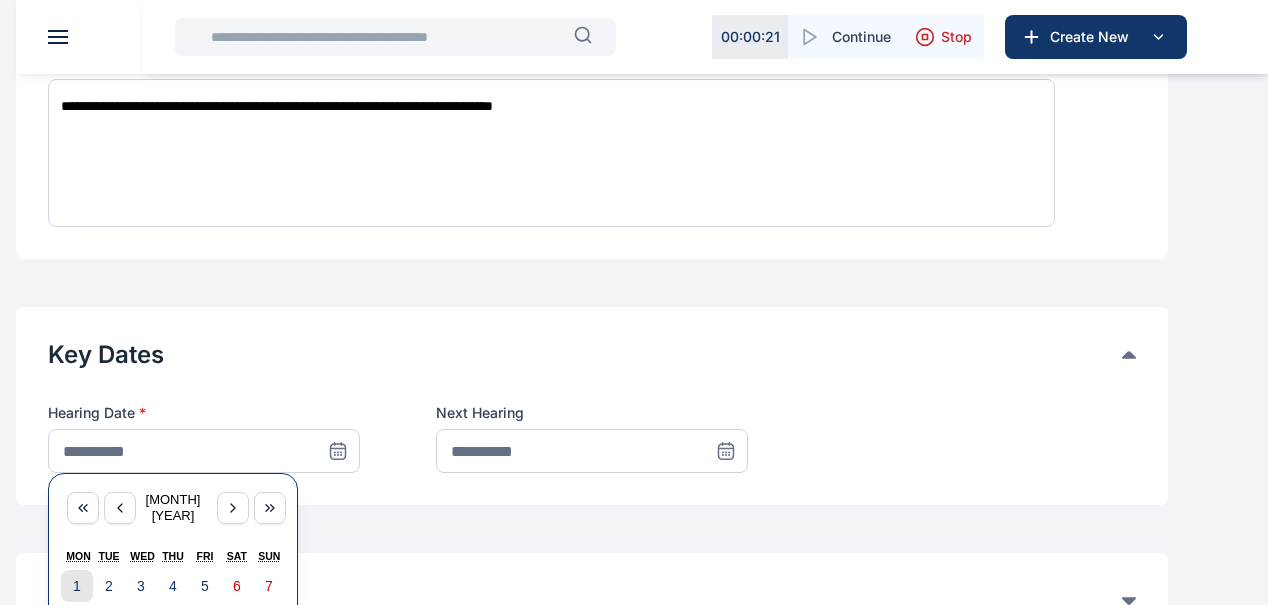 click on "1" at bounding box center (77, 586) 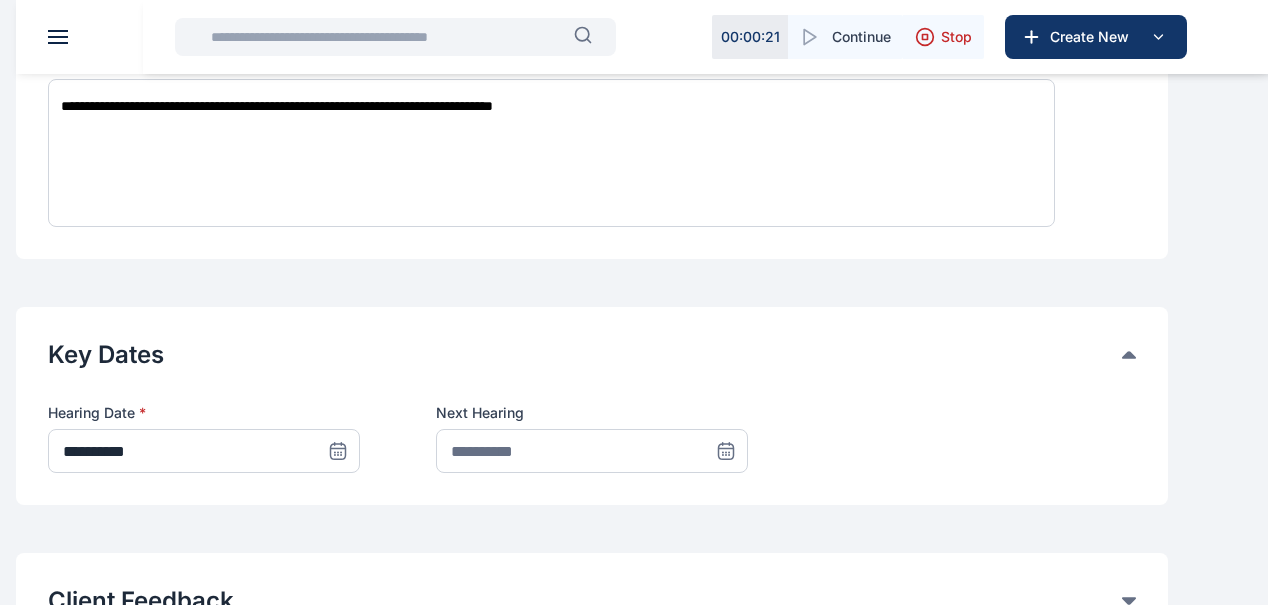 click 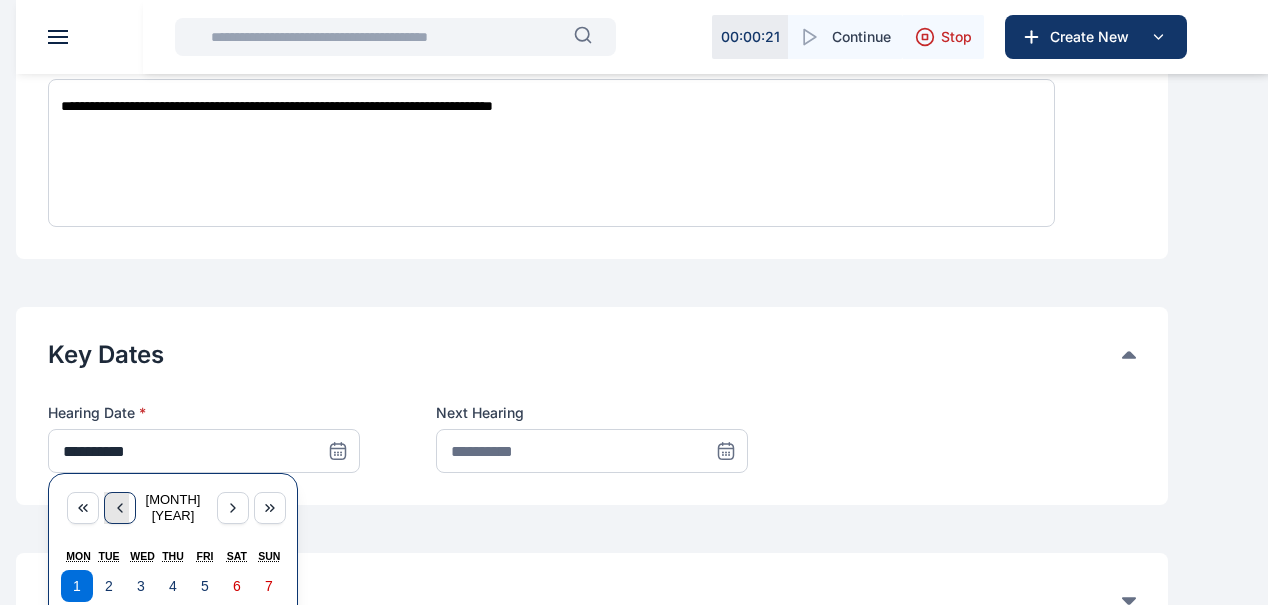 click 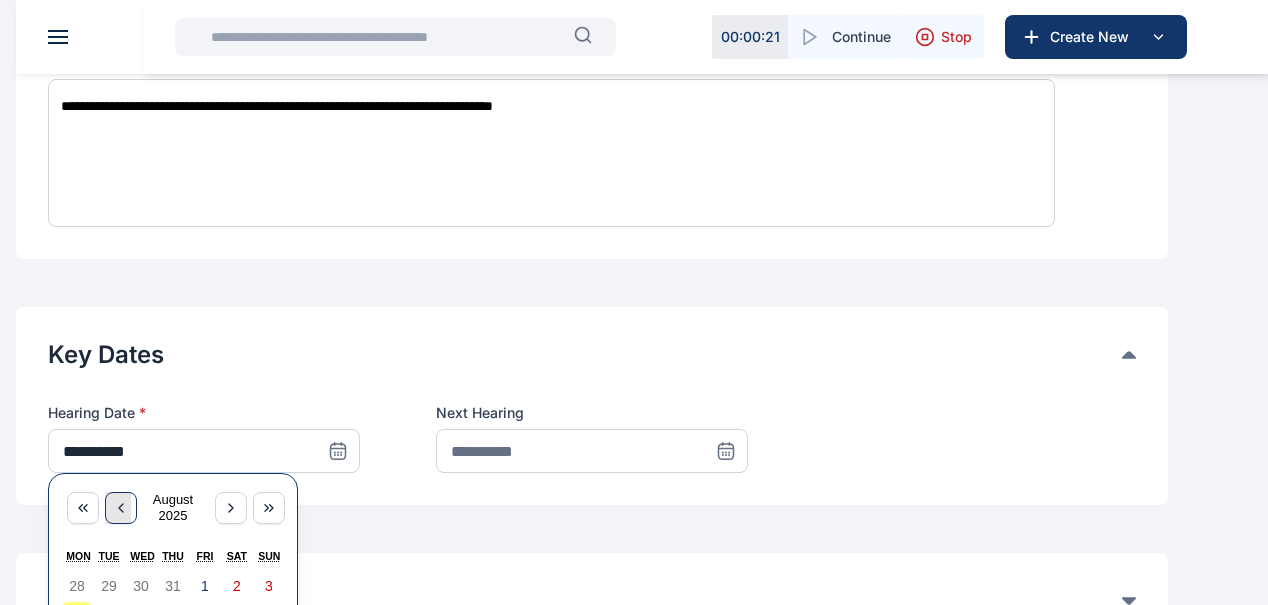 click 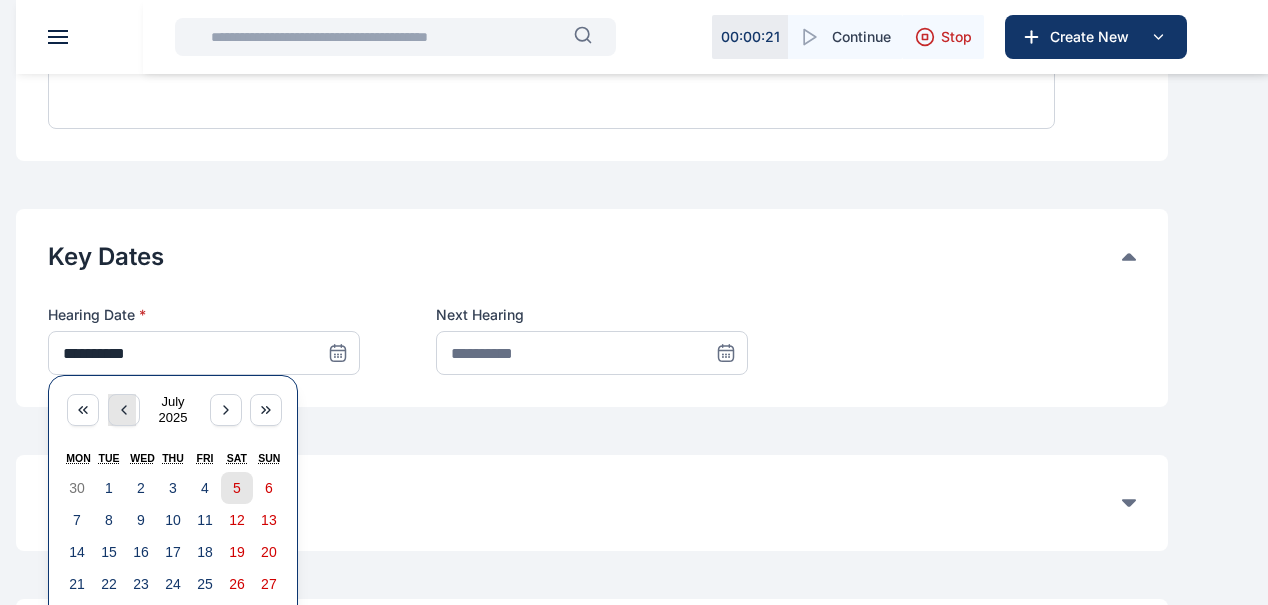 scroll, scrollTop: 897, scrollLeft: 0, axis: vertical 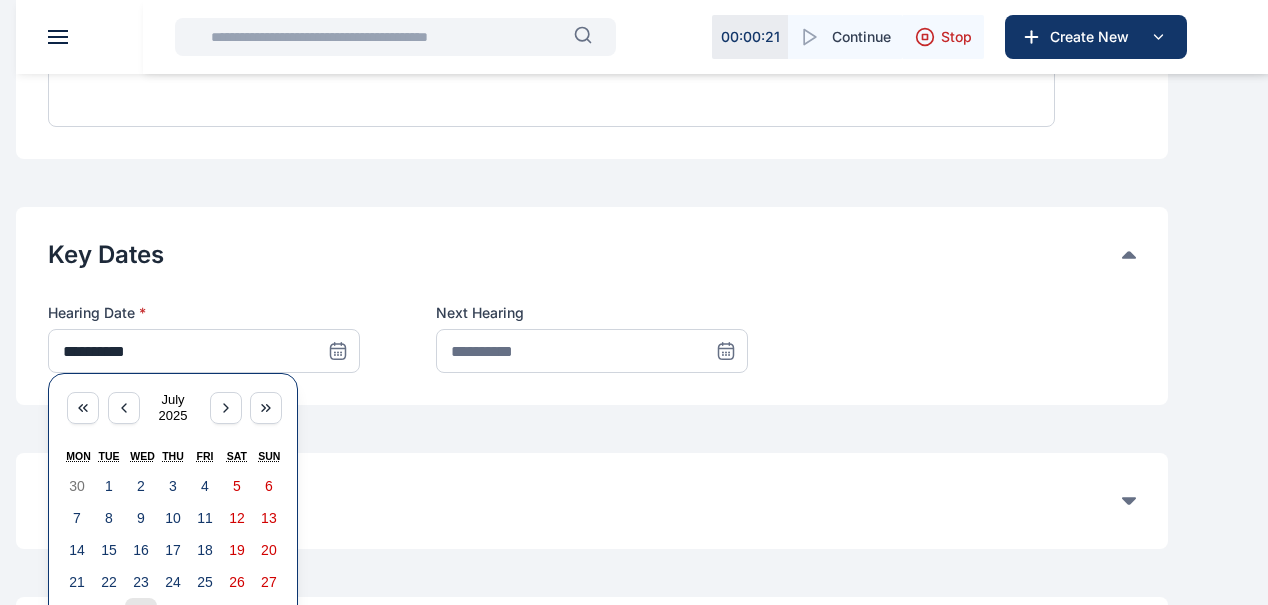 click on "30" at bounding box center [141, 614] 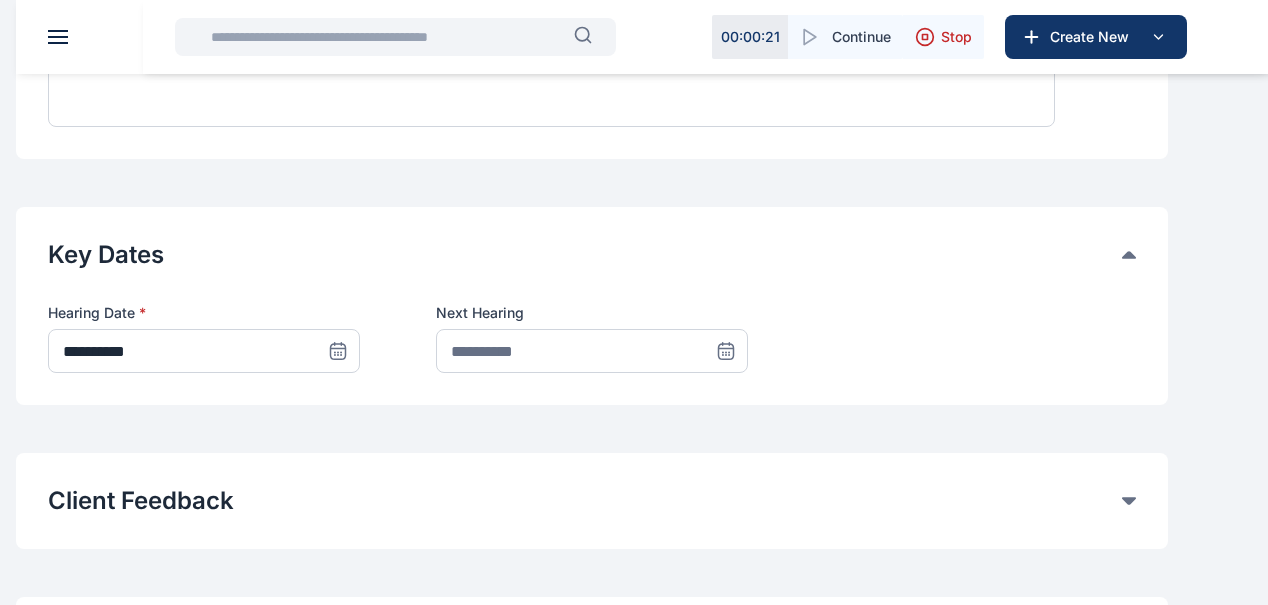 click 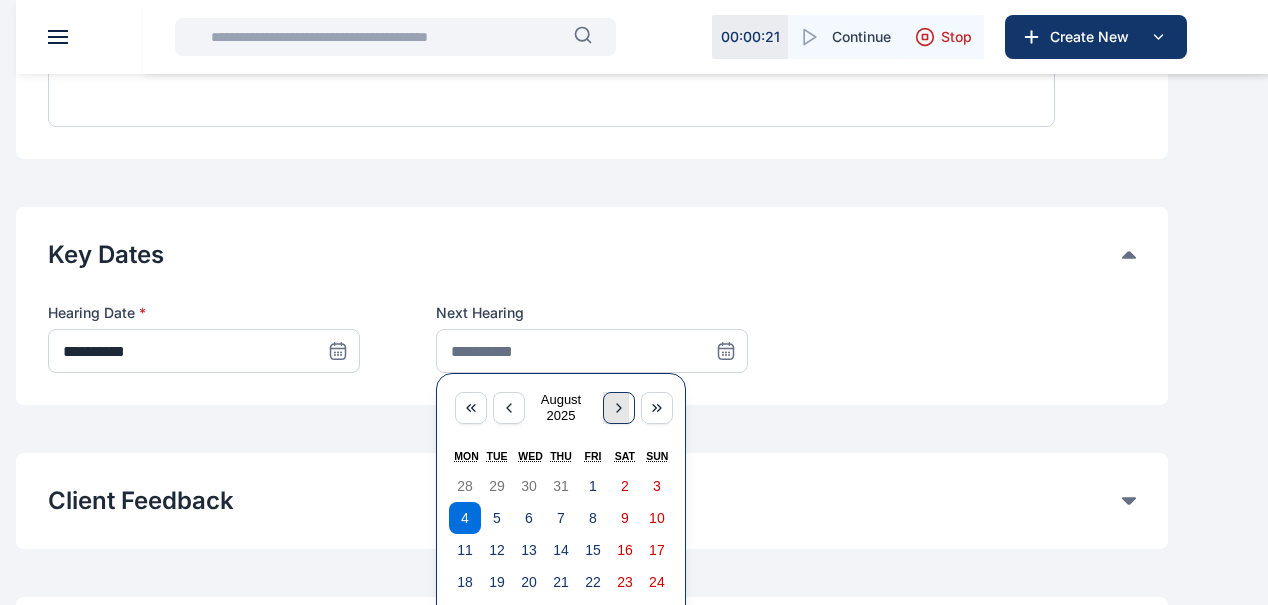 click 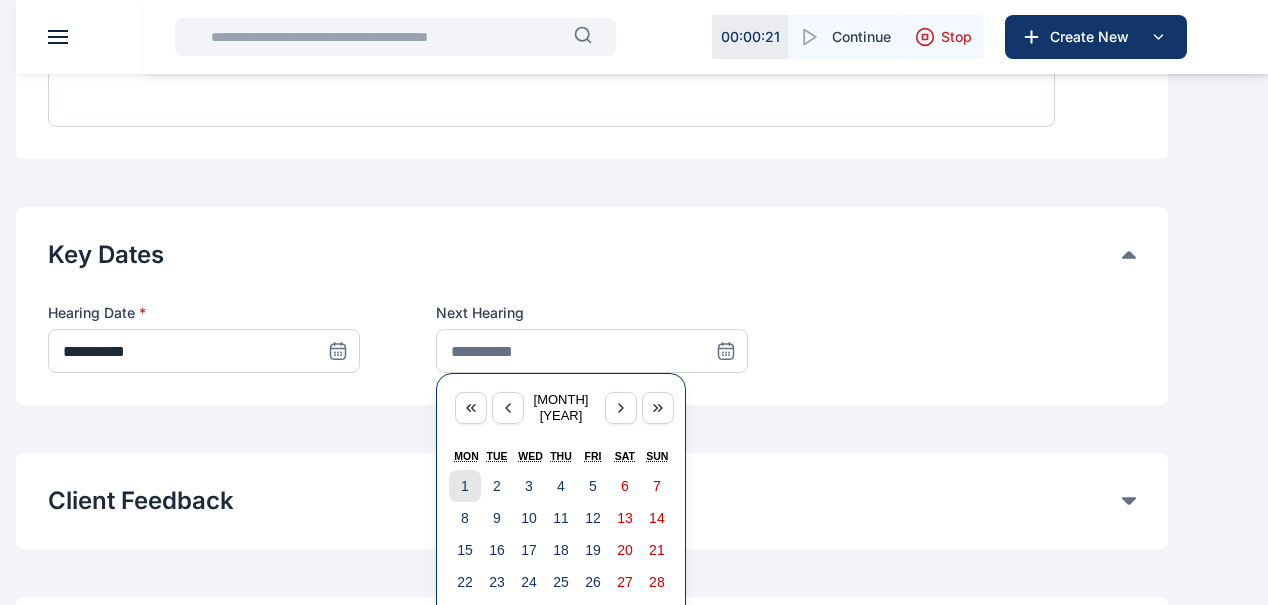 click on "1" at bounding box center [465, 486] 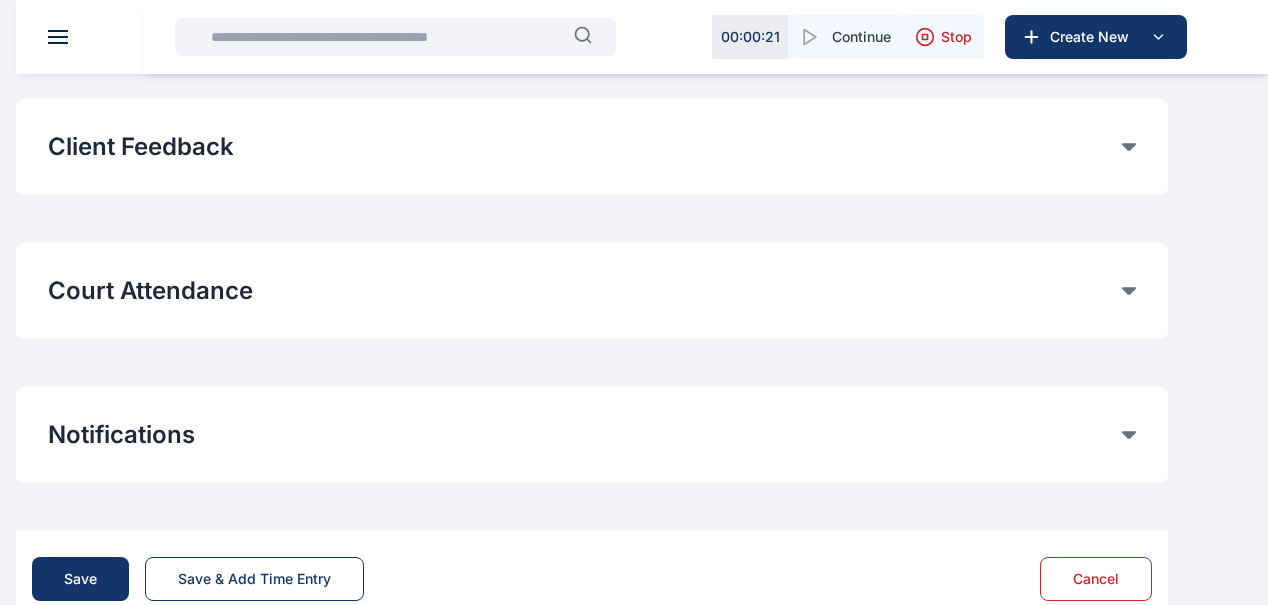 scroll, scrollTop: 1258, scrollLeft: 0, axis: vertical 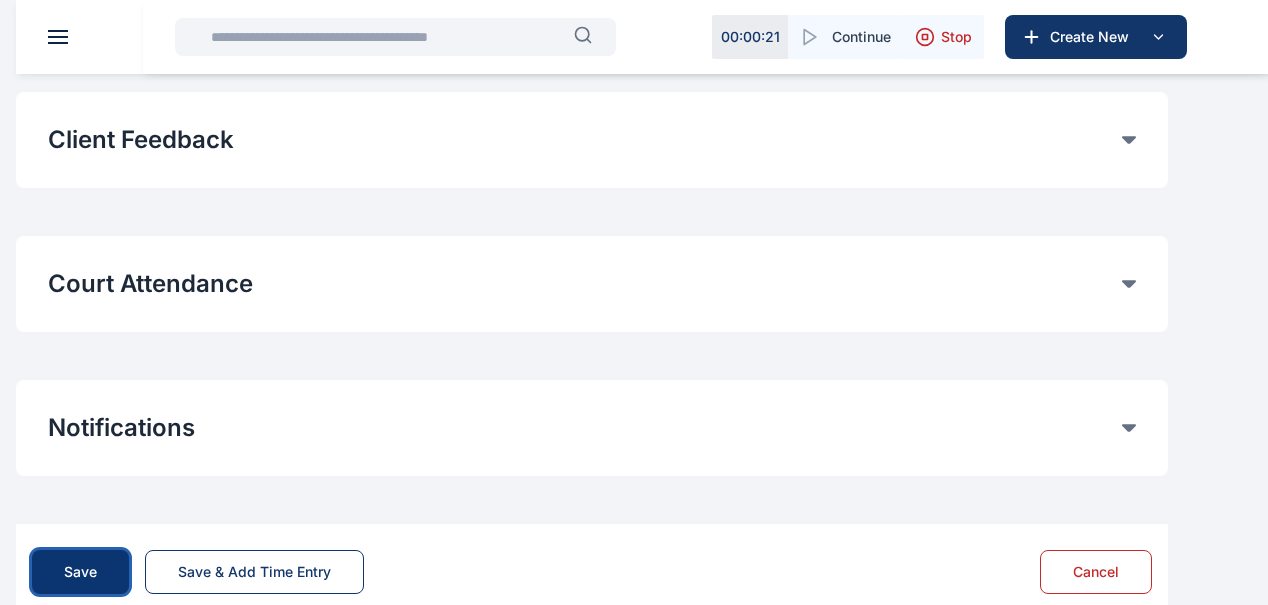 click on "Save" at bounding box center (80, 572) 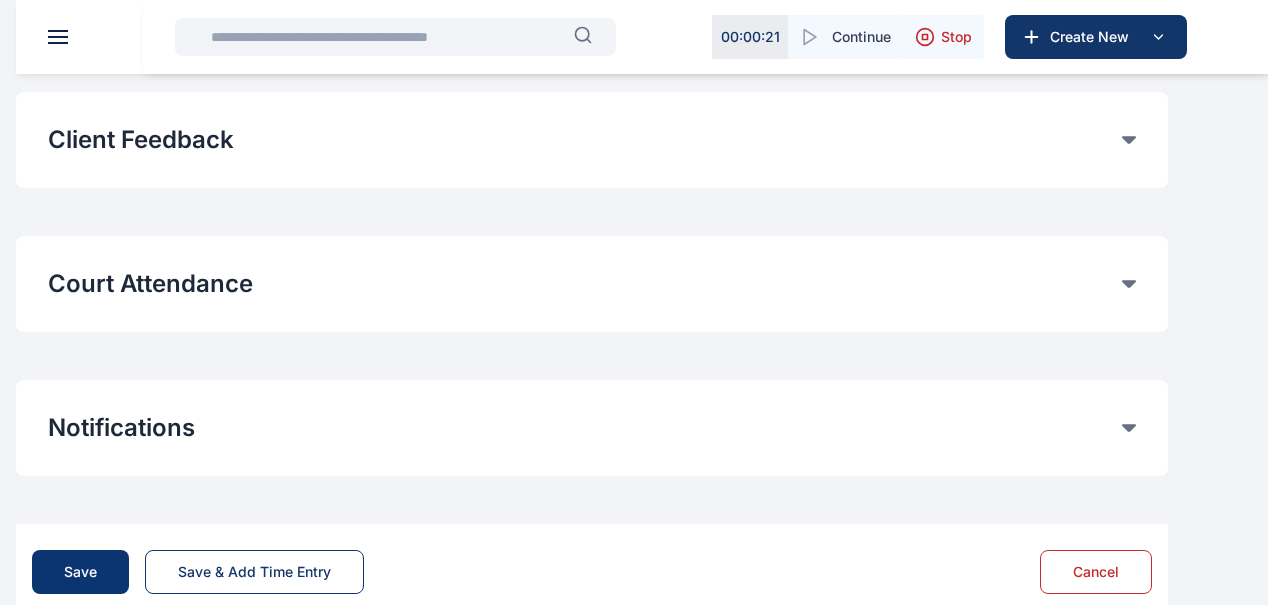 scroll, scrollTop: 0, scrollLeft: 0, axis: both 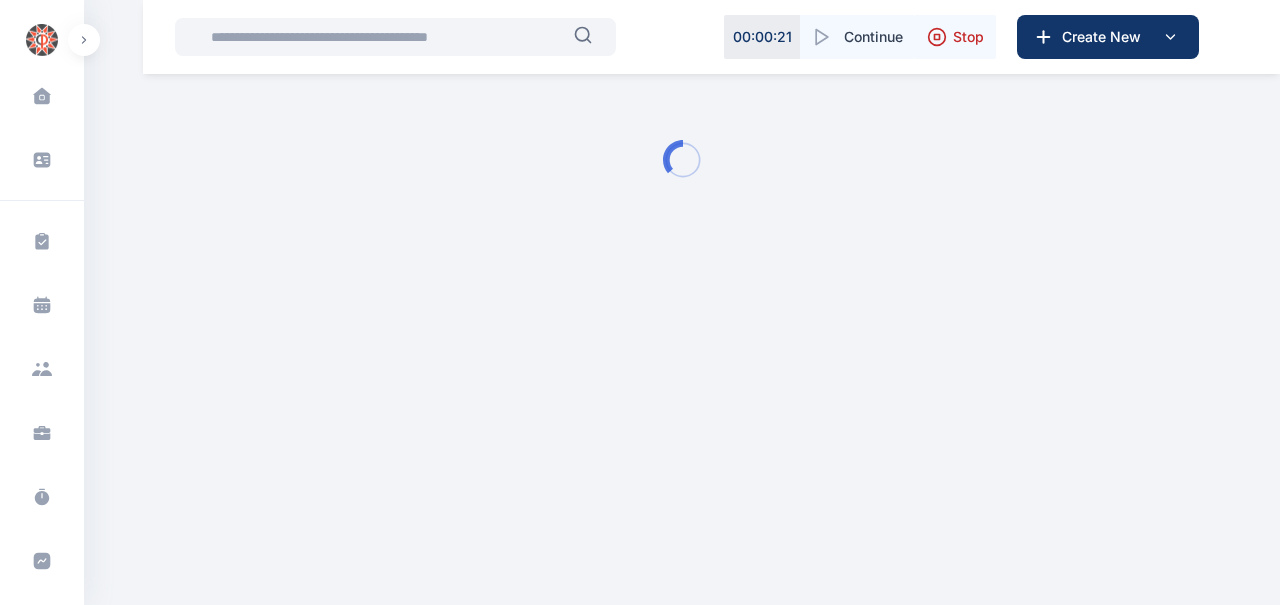 type 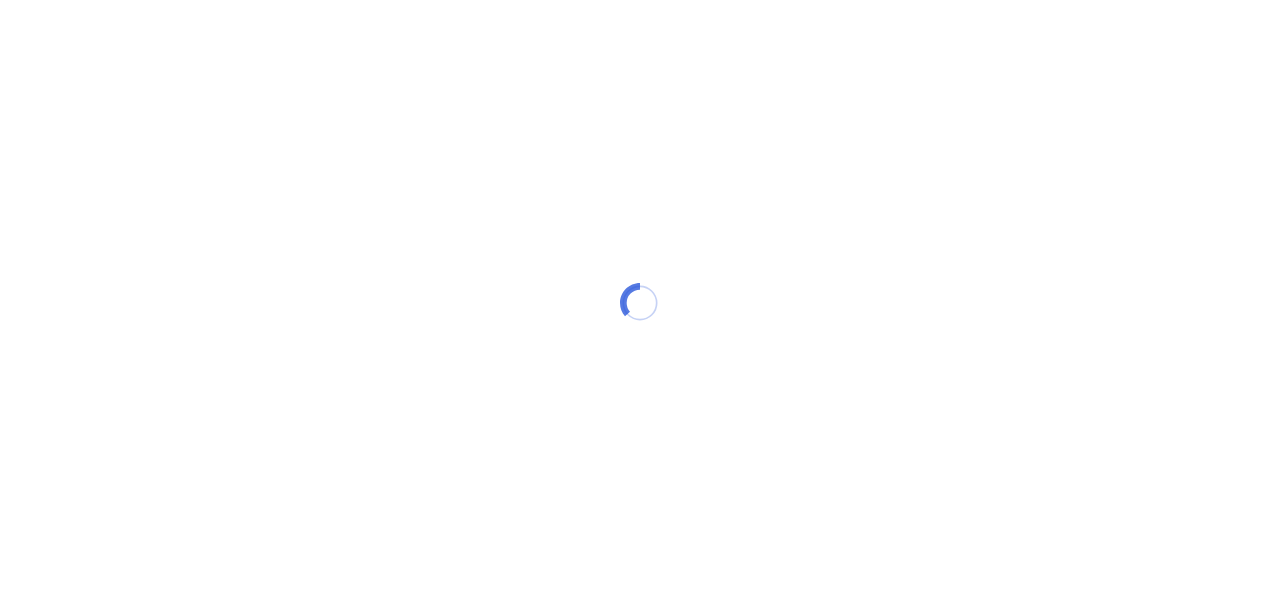 scroll, scrollTop: 0, scrollLeft: 0, axis: both 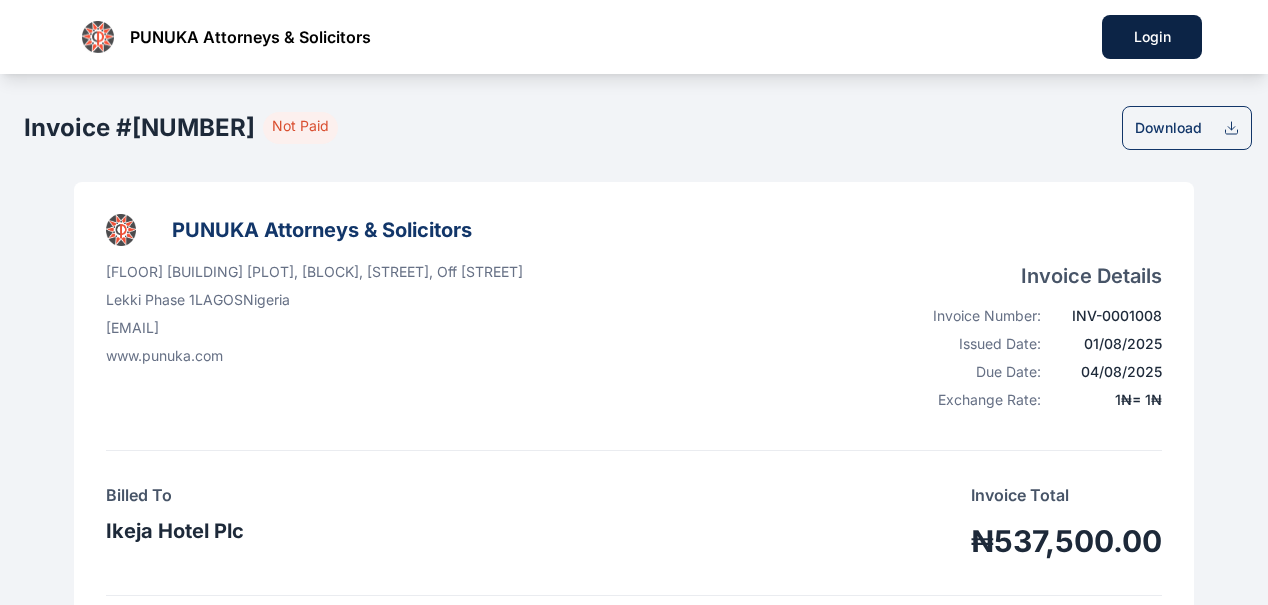 click on "Download" at bounding box center [1168, 128] 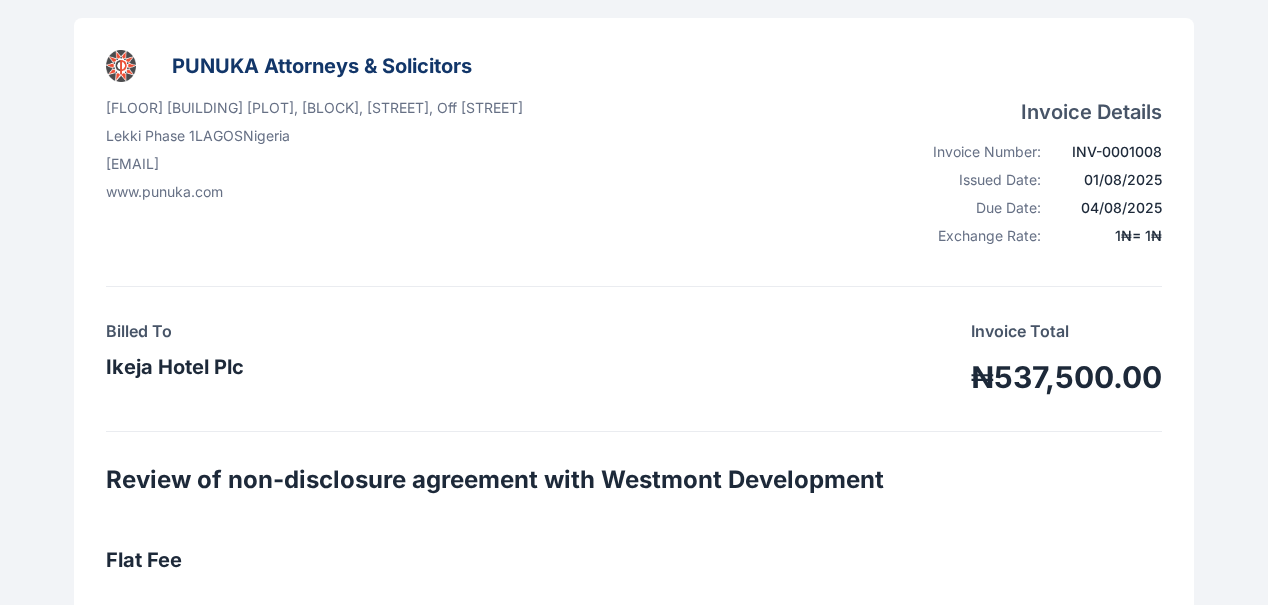 scroll, scrollTop: 172, scrollLeft: 0, axis: vertical 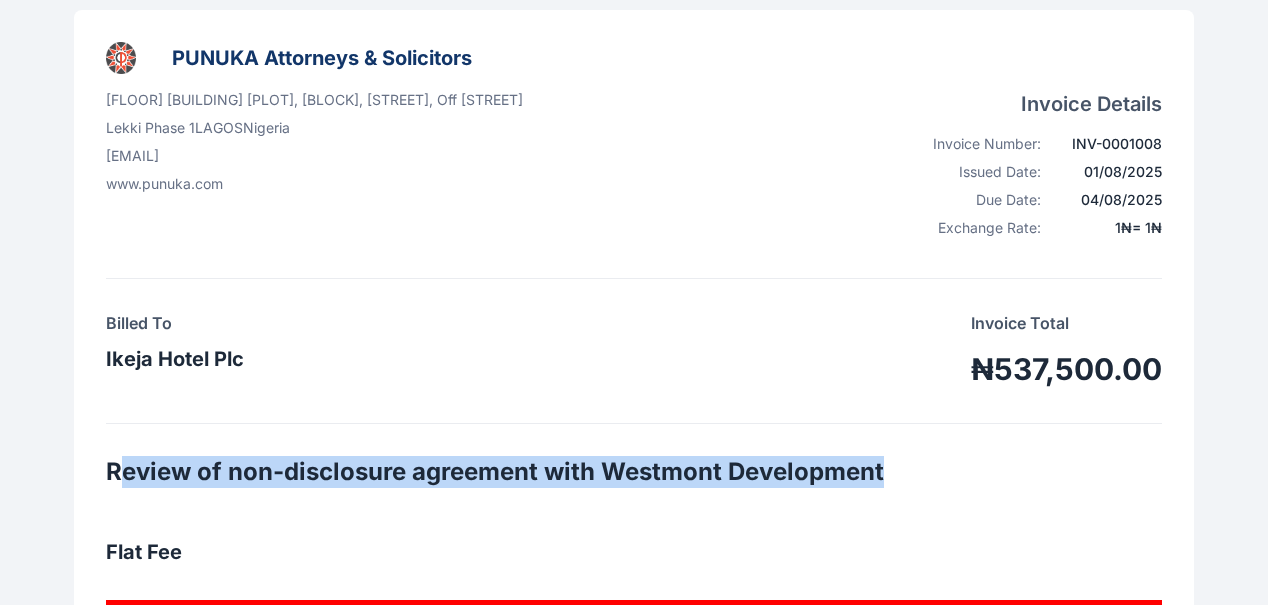 drag, startPoint x: 56, startPoint y: 470, endPoint x: 864, endPoint y: 464, distance: 808.0223 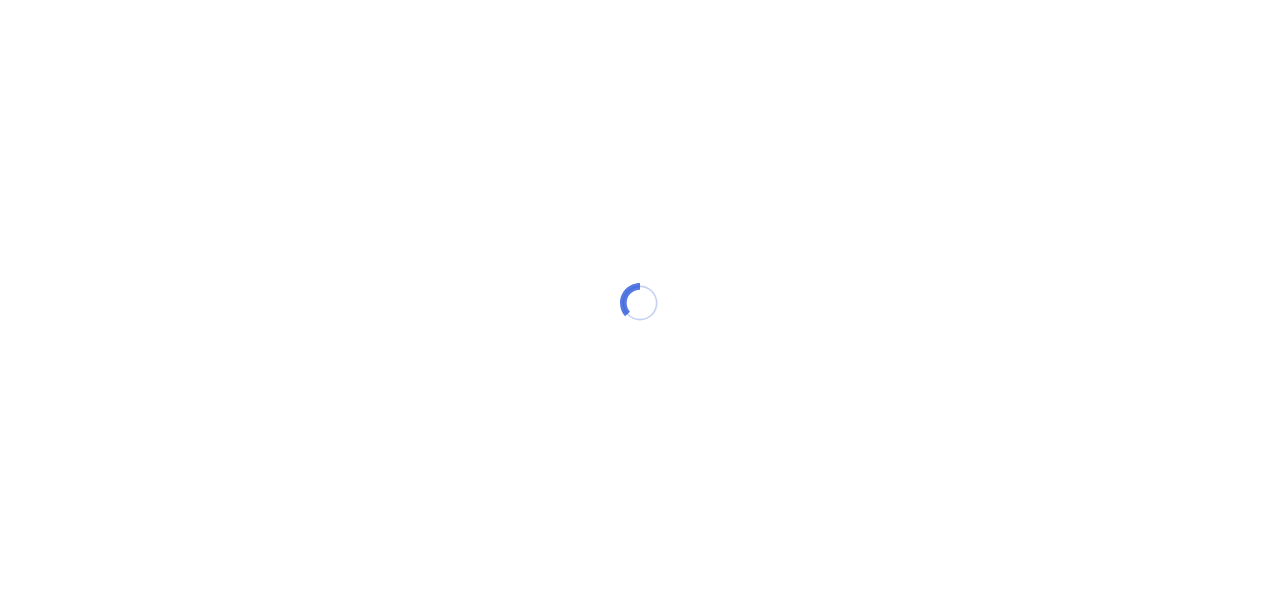 scroll, scrollTop: 0, scrollLeft: 0, axis: both 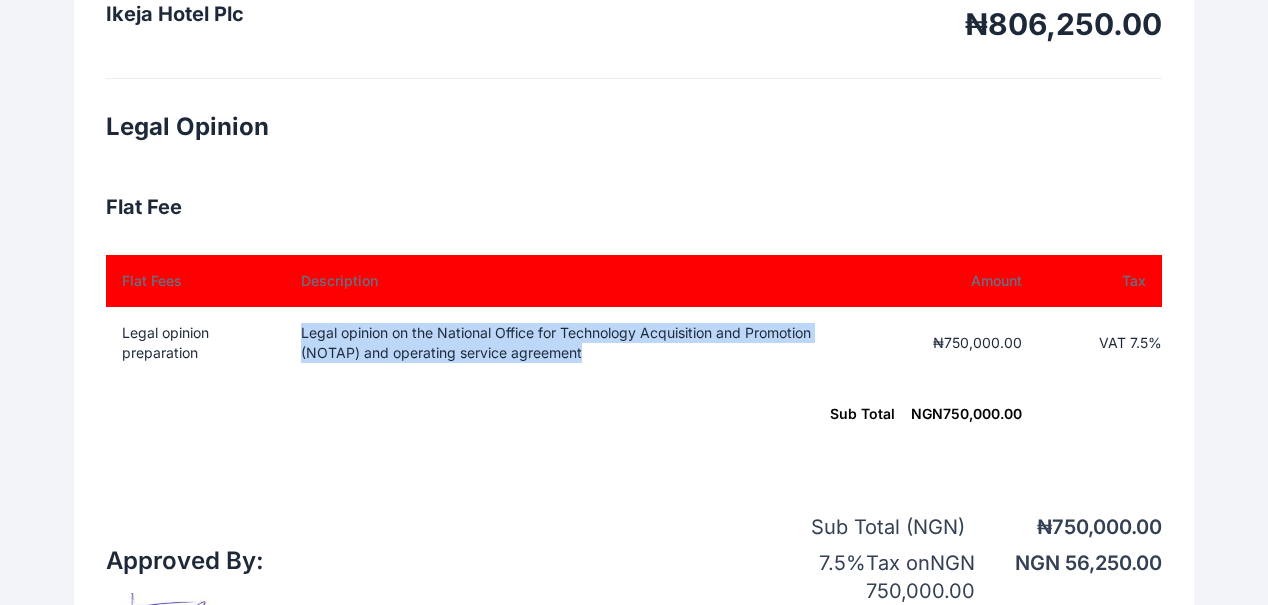 drag, startPoint x: 256, startPoint y: 331, endPoint x: 454, endPoint y: 364, distance: 200.73117 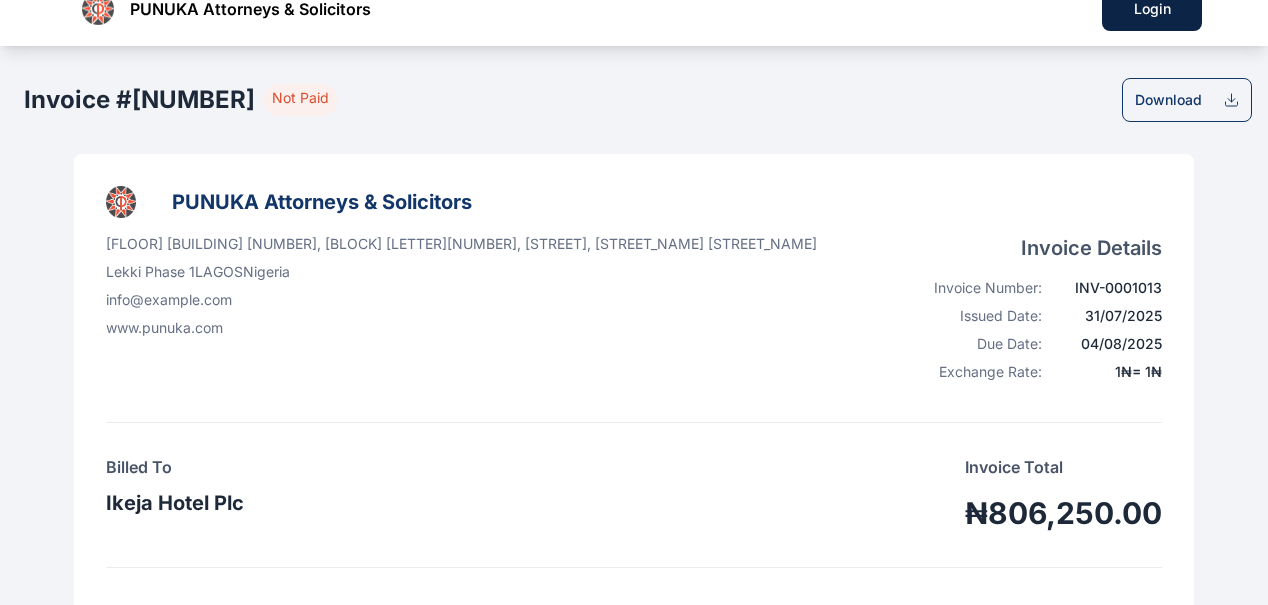scroll, scrollTop: 0, scrollLeft: 0, axis: both 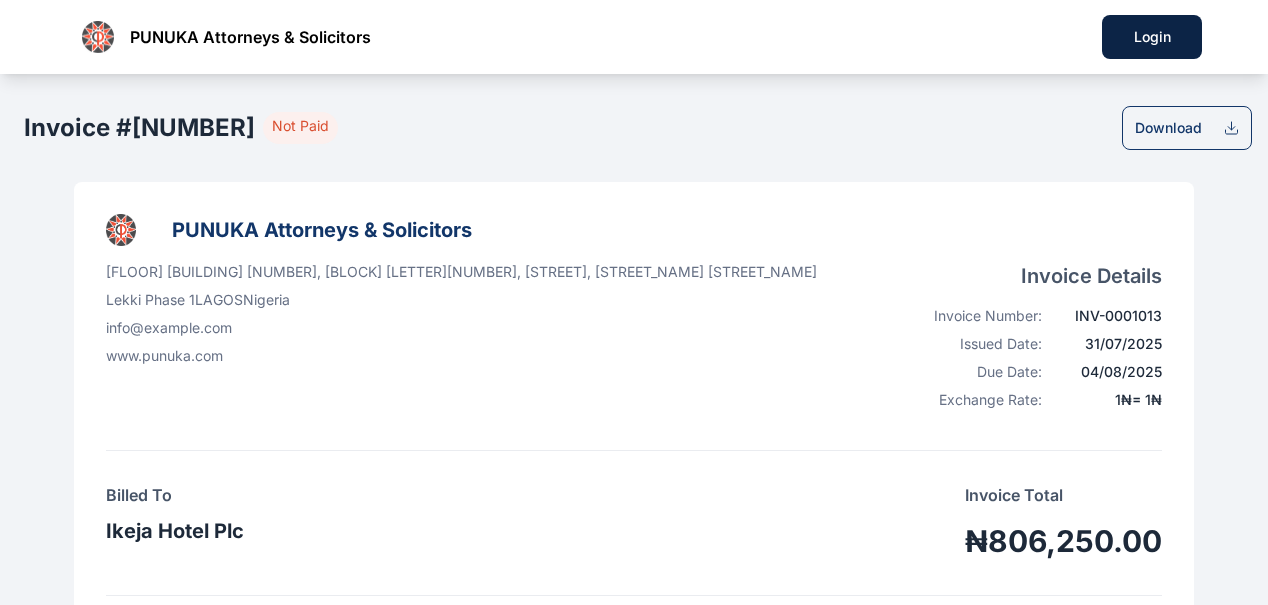 click on "Download" at bounding box center (1187, 128) 